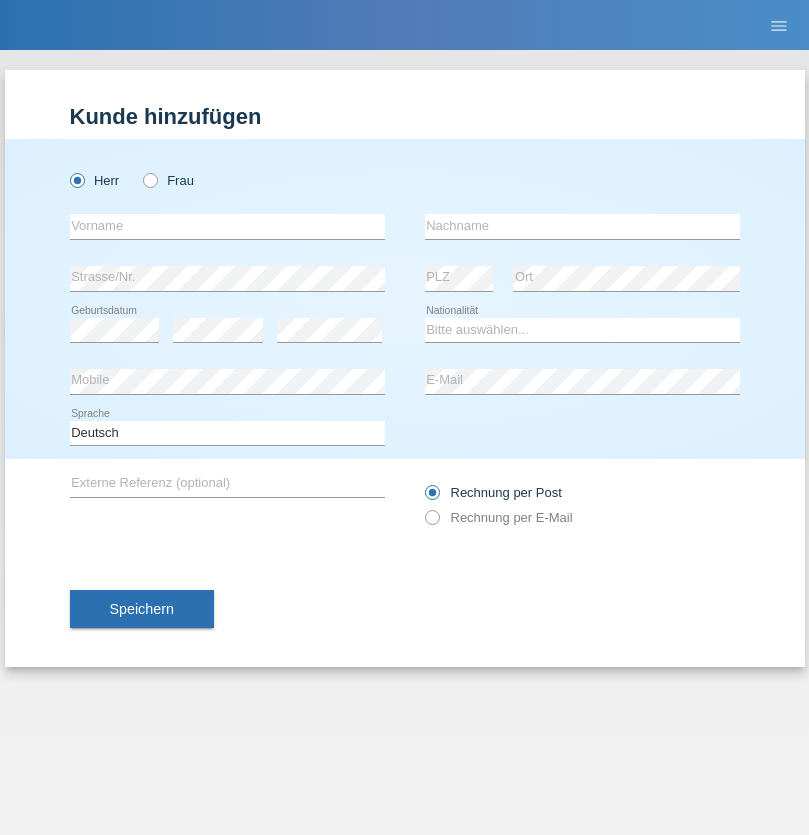 scroll, scrollTop: 0, scrollLeft: 0, axis: both 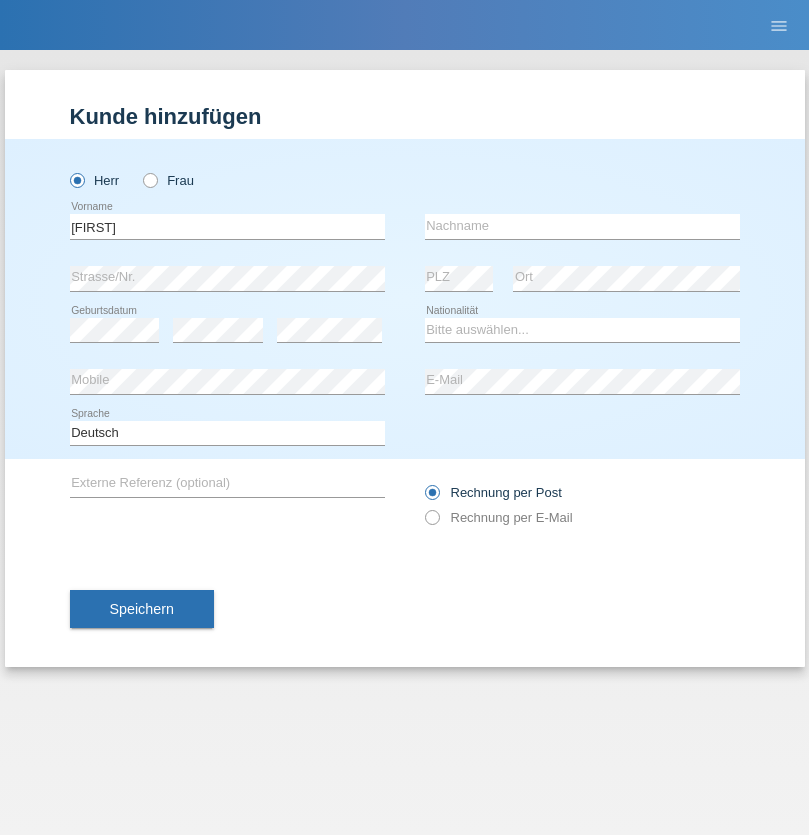type on "Thomas" 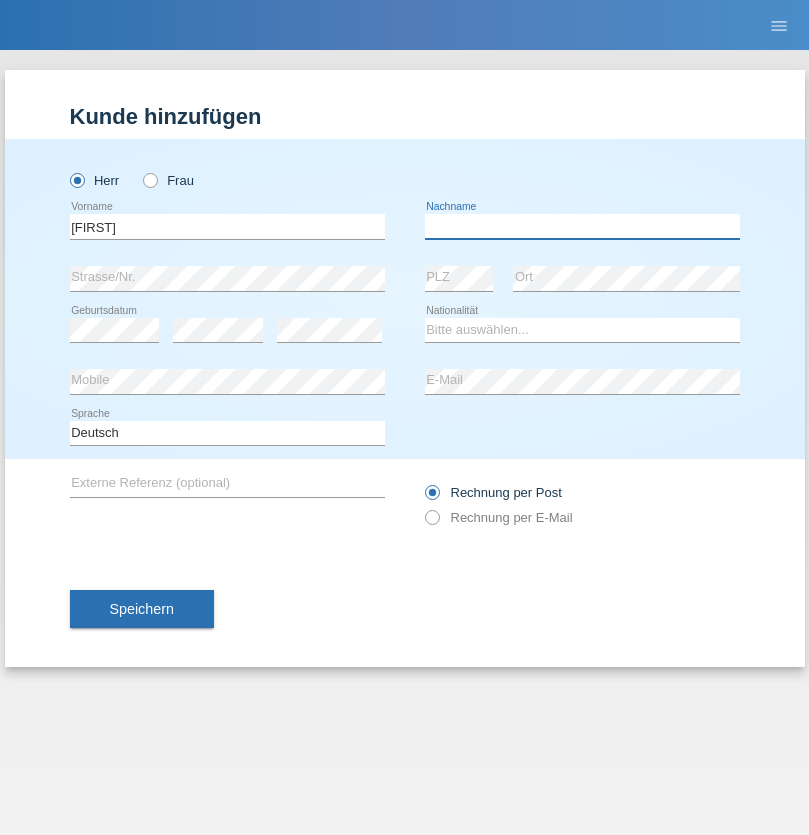 click at bounding box center (582, 226) 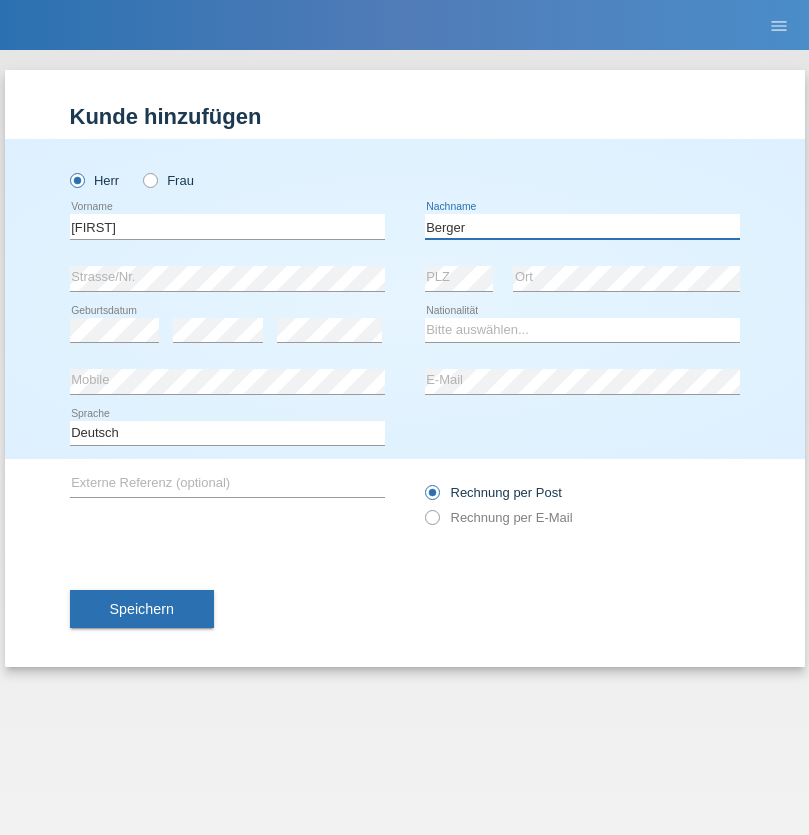 type on "Berger" 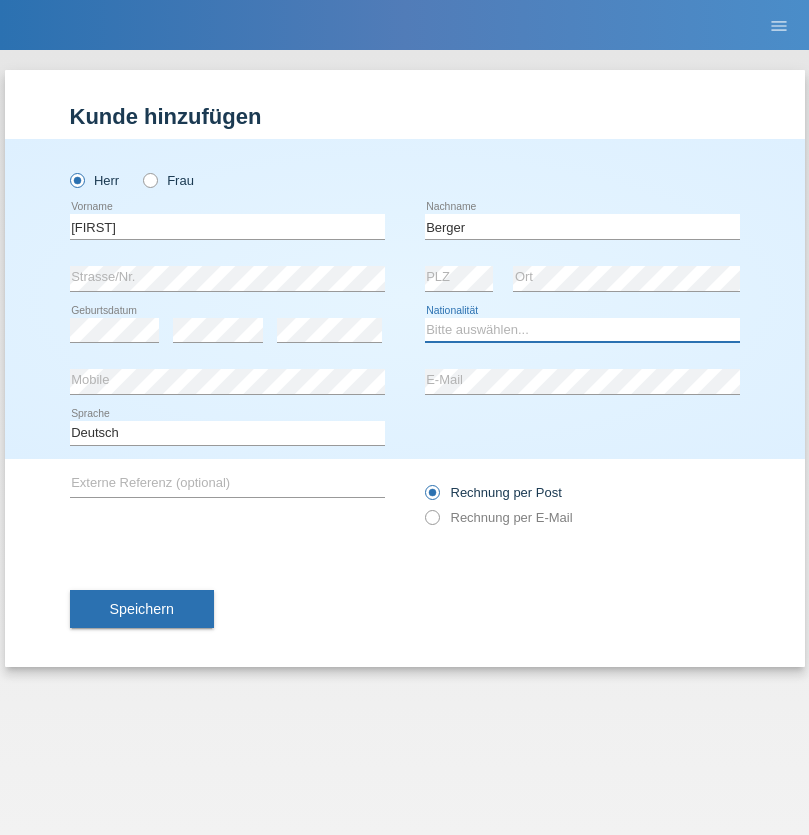 select on "CH" 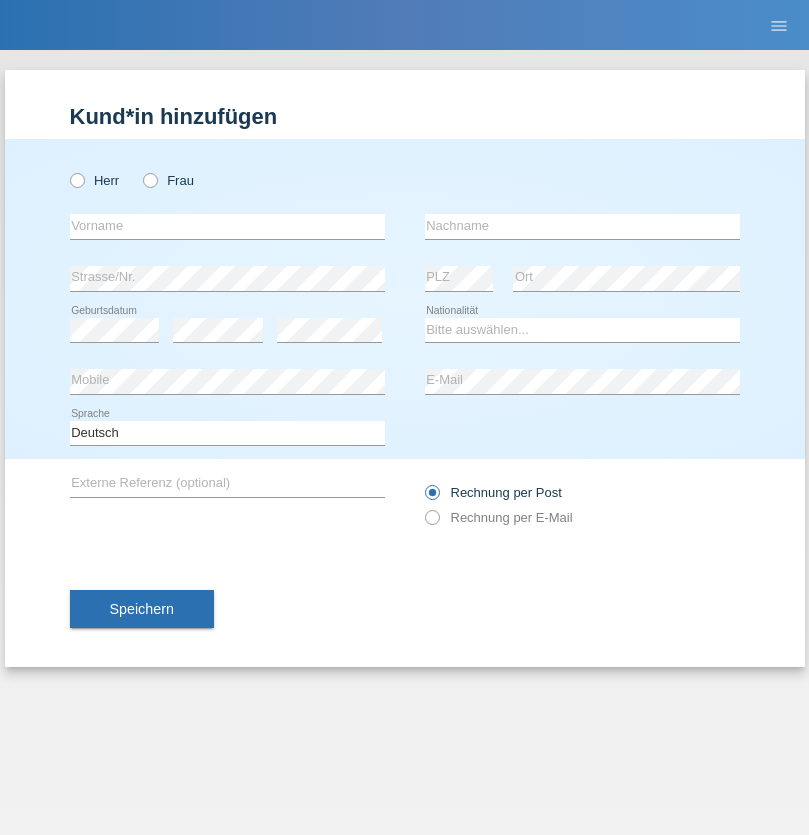 scroll, scrollTop: 0, scrollLeft: 0, axis: both 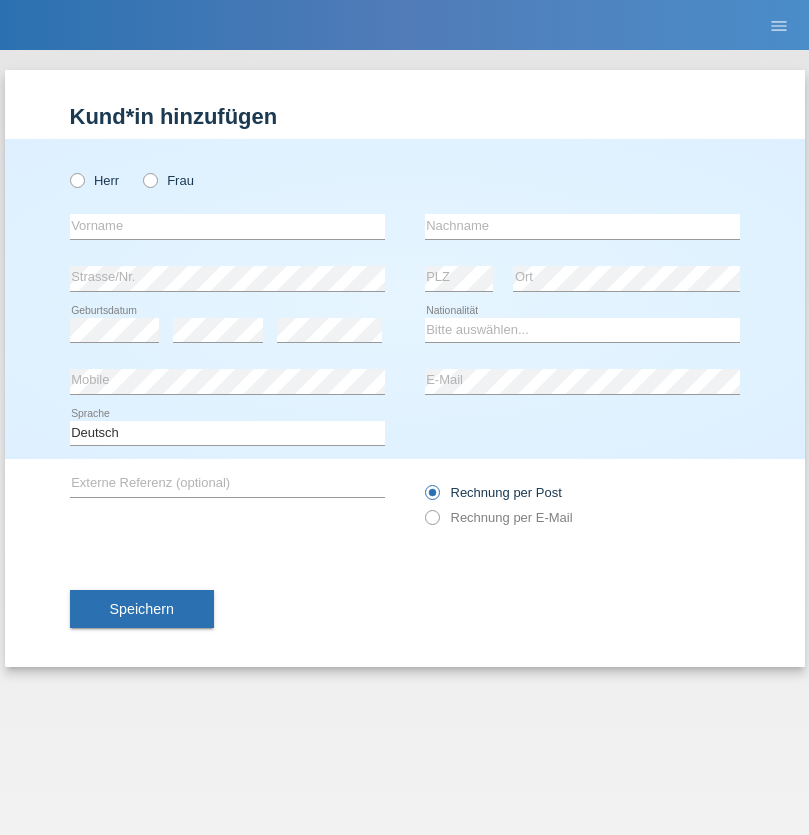 radio on "true" 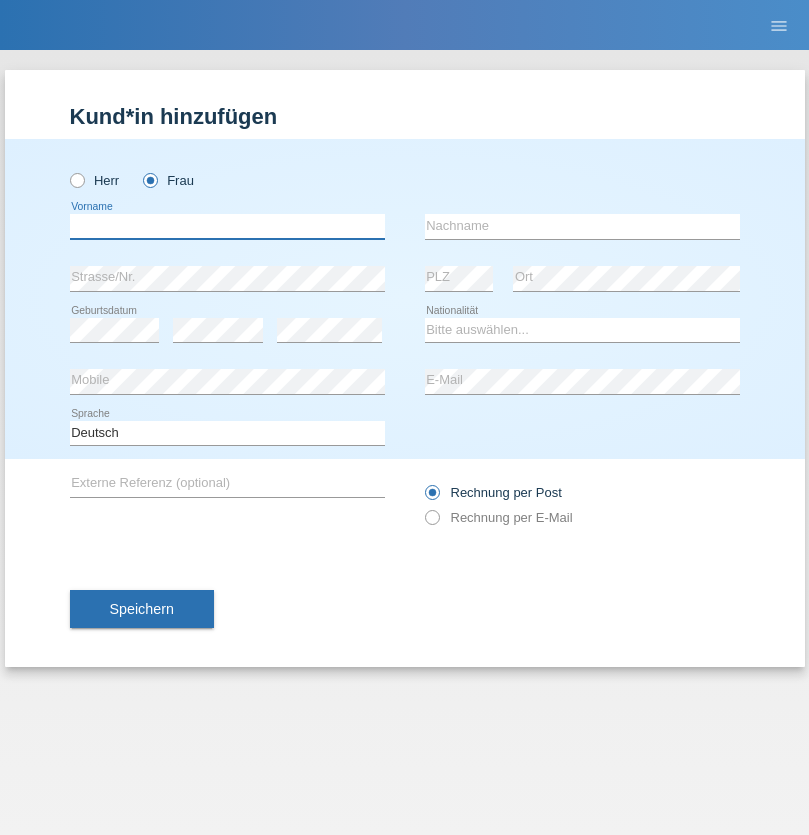 click at bounding box center [227, 226] 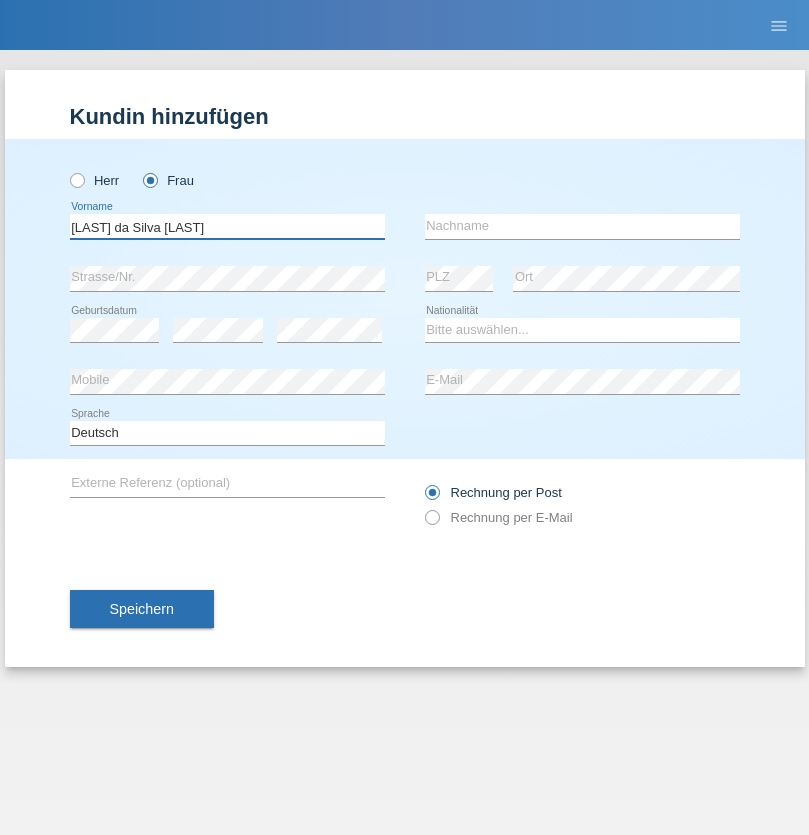 type on "Teixeira da Silva Moço" 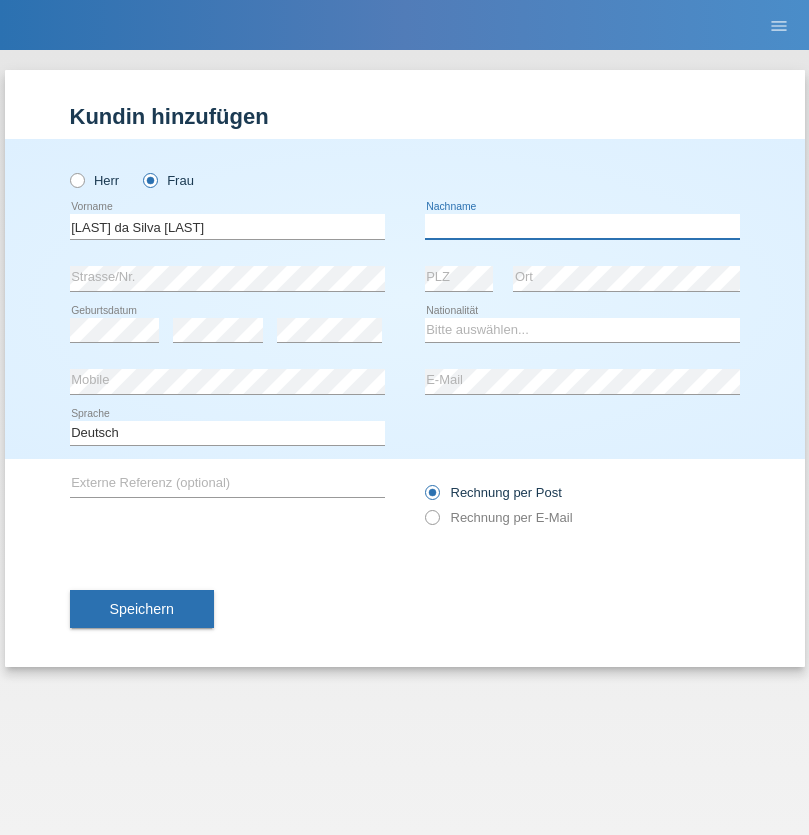 click at bounding box center (582, 226) 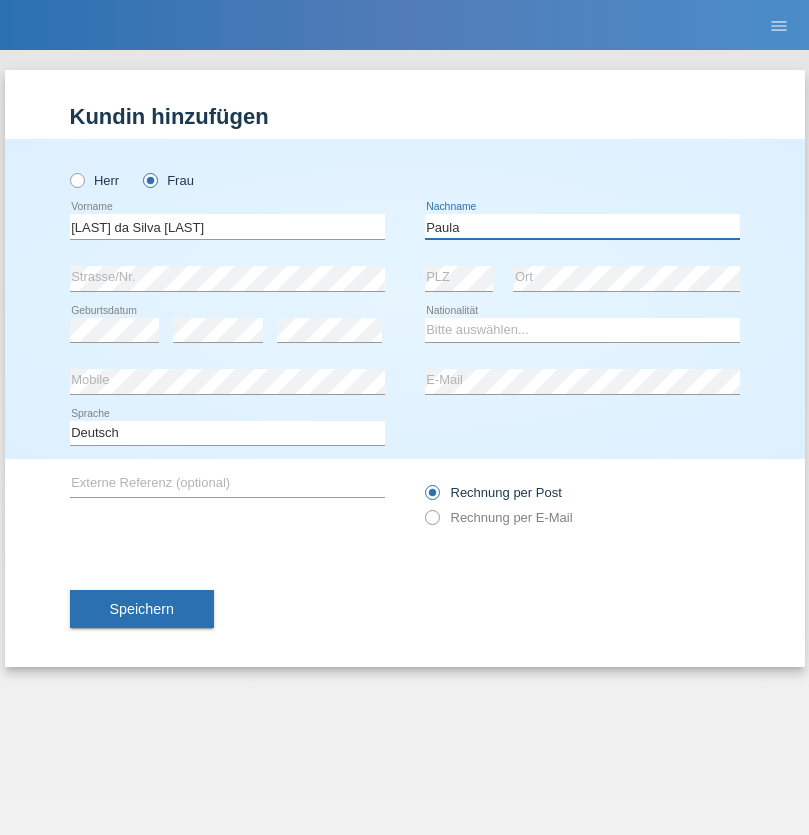 type on "Paula" 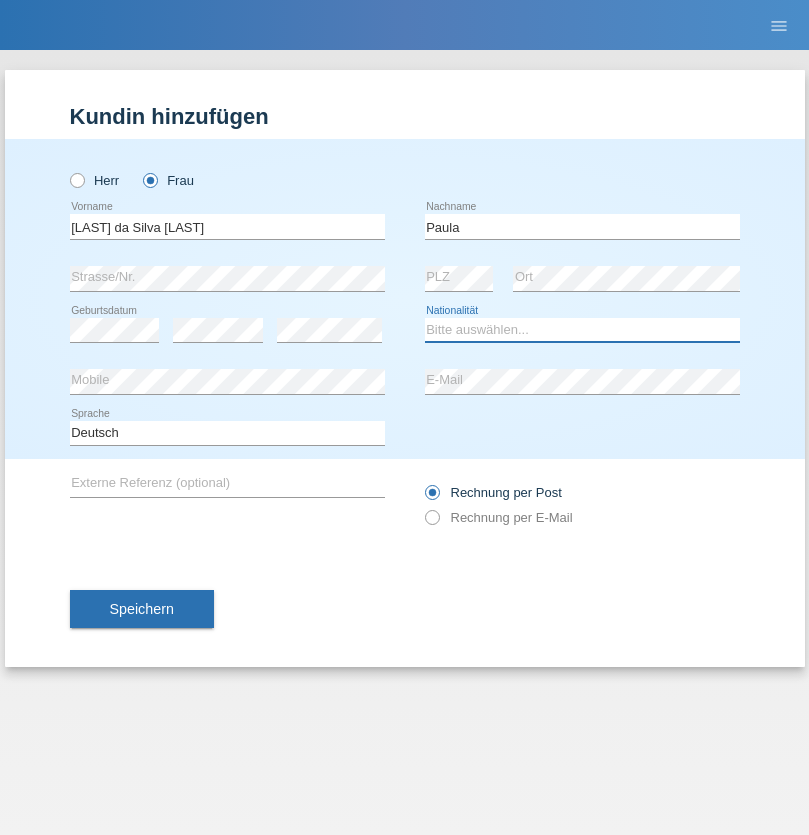 select on "PT" 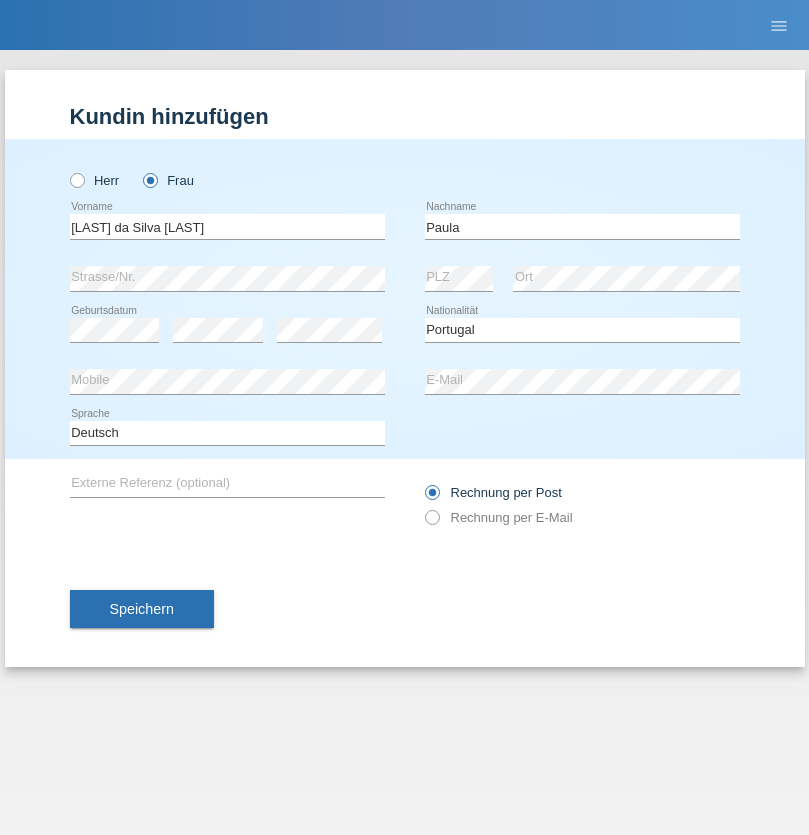 select on "C" 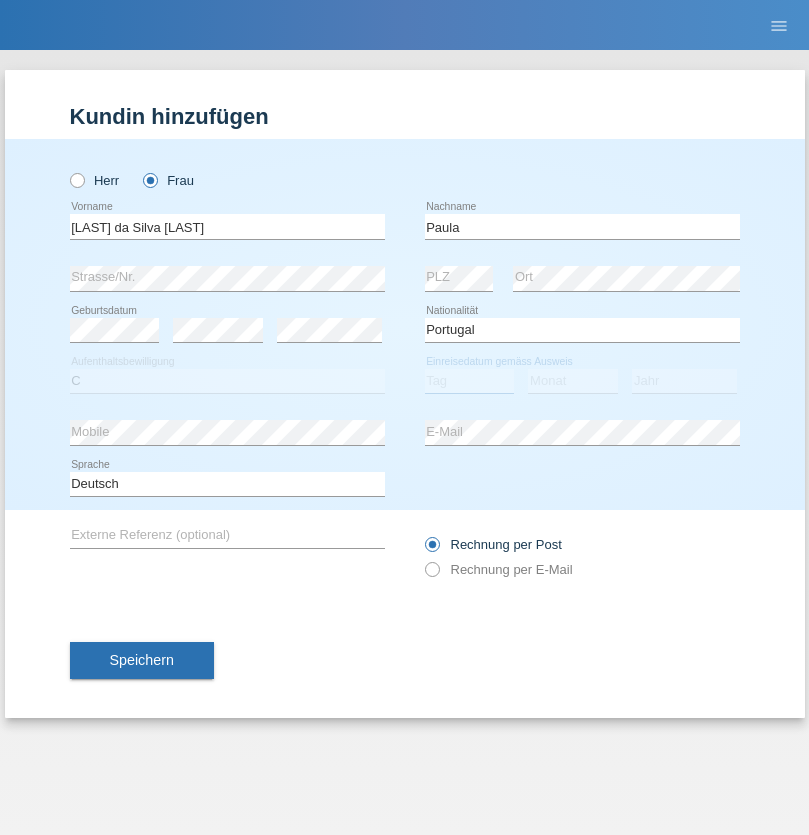 select on "28" 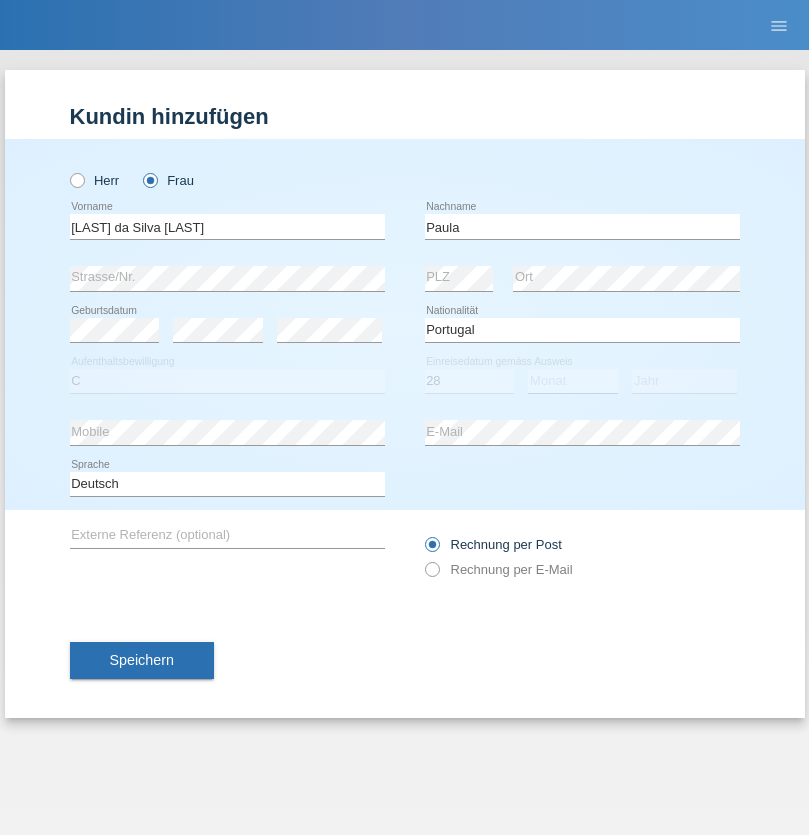 select on "03" 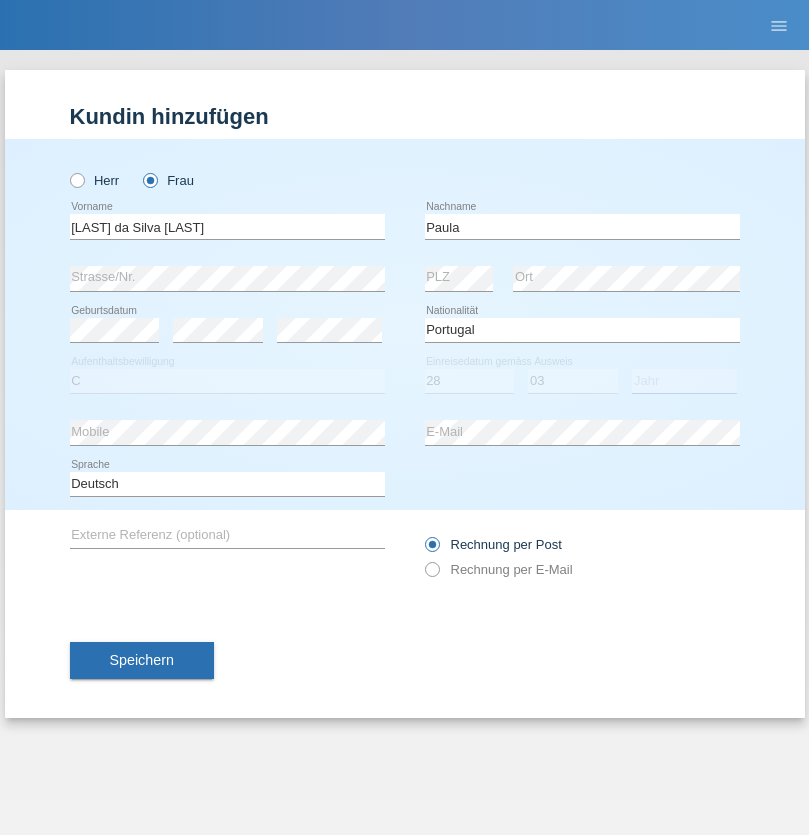 select on "2005" 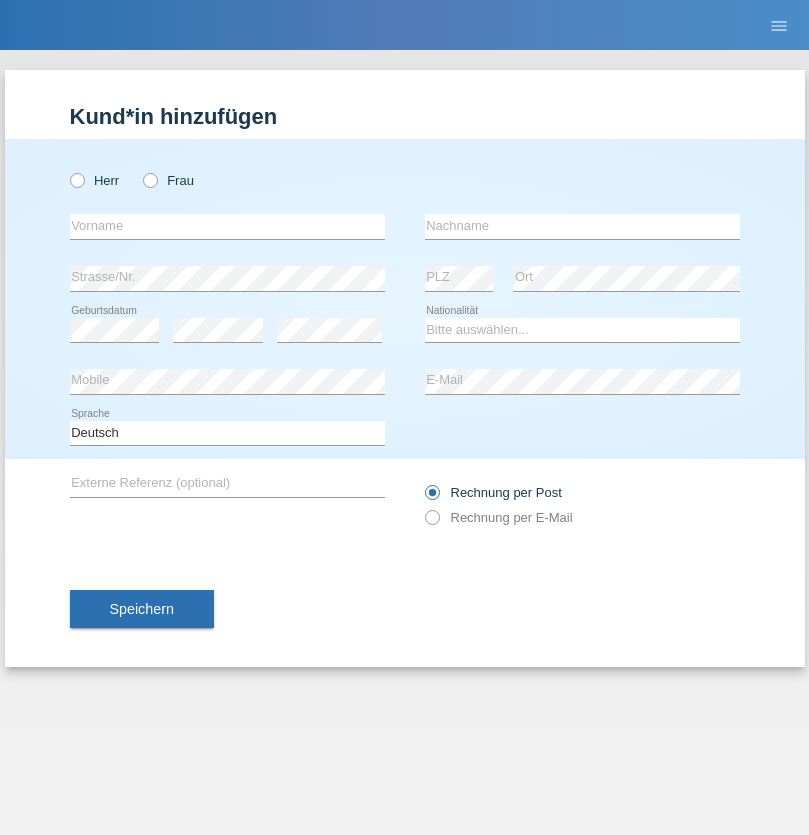 scroll, scrollTop: 0, scrollLeft: 0, axis: both 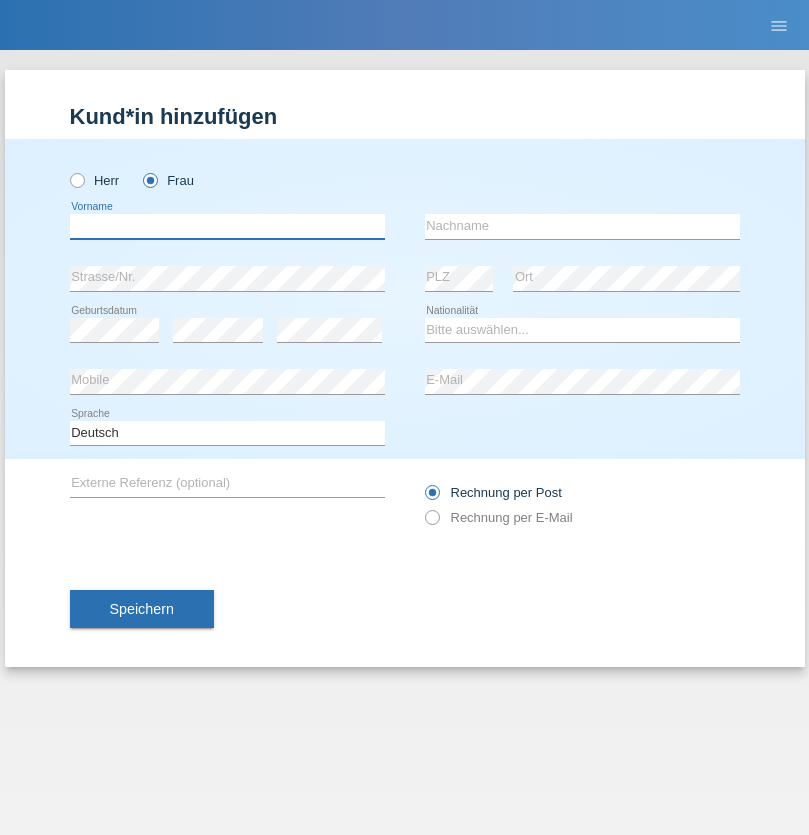 click at bounding box center [227, 226] 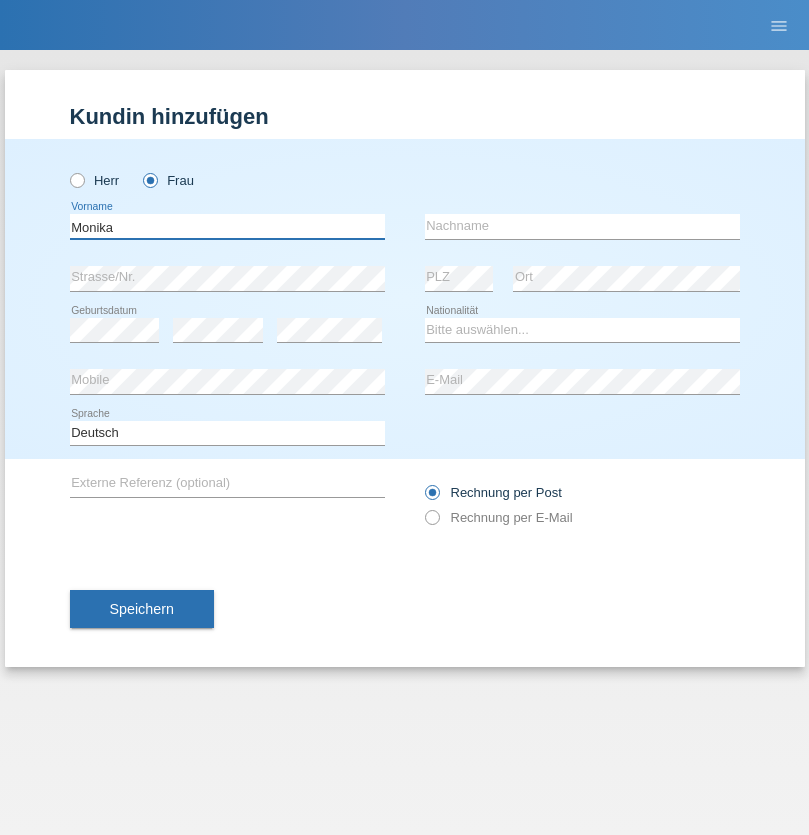 type on "Monika" 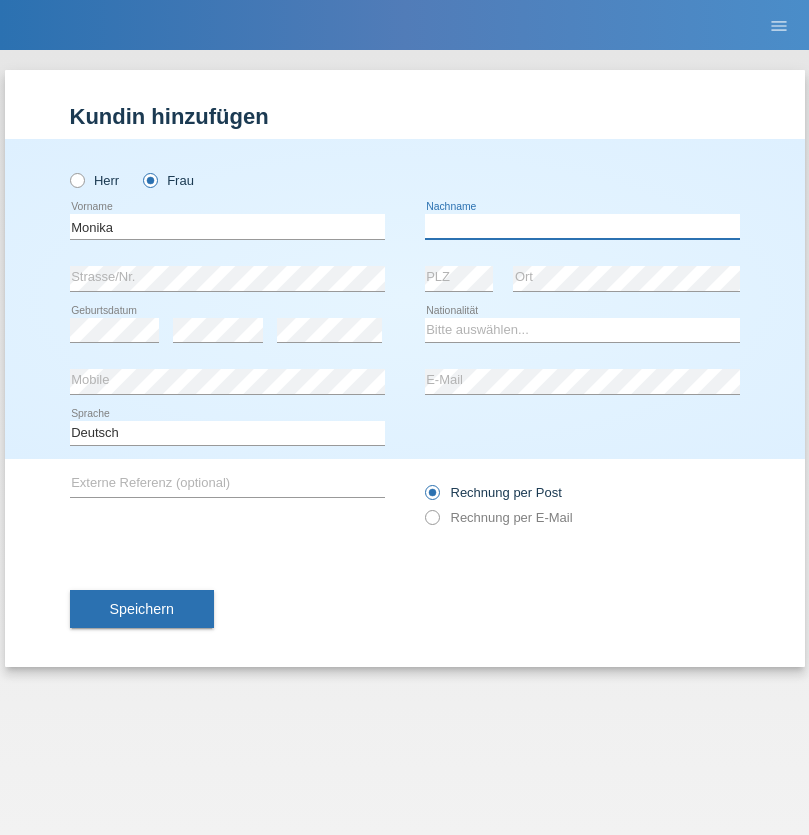 click at bounding box center [582, 226] 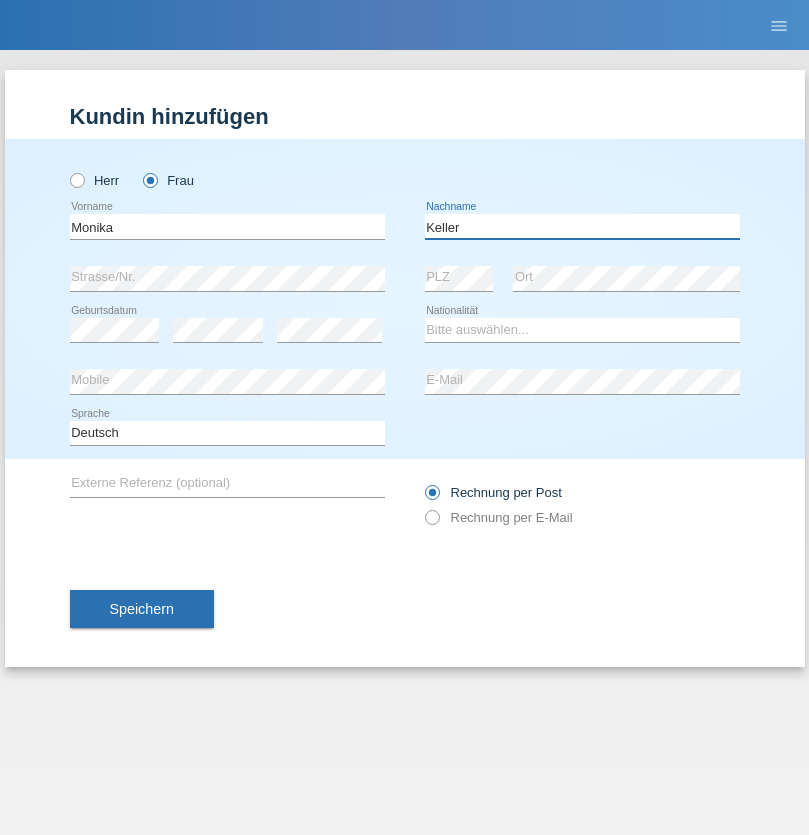 type on "Keller" 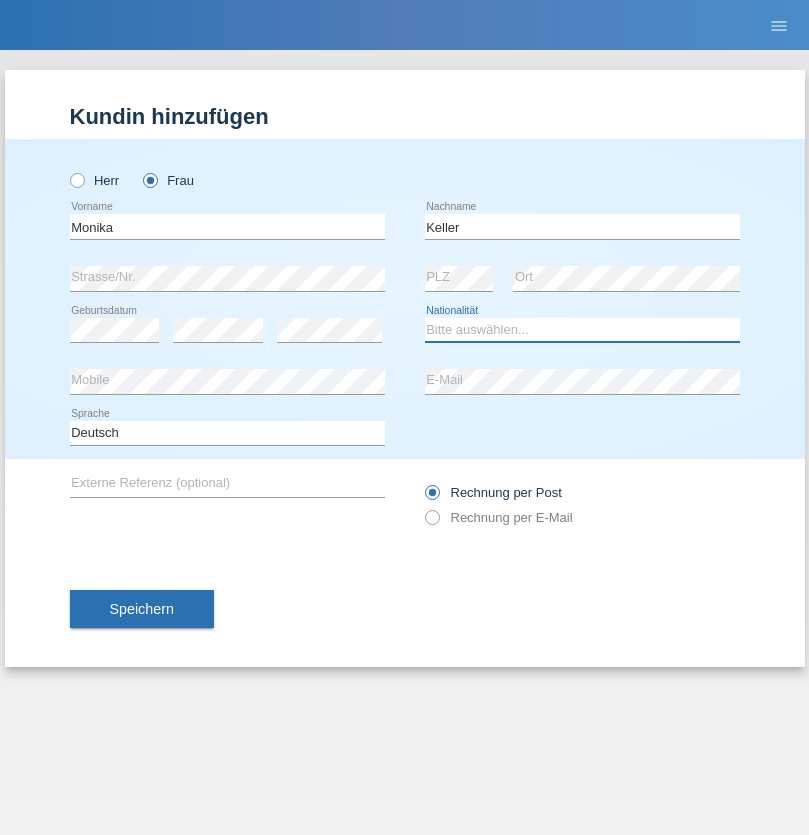 select on "CH" 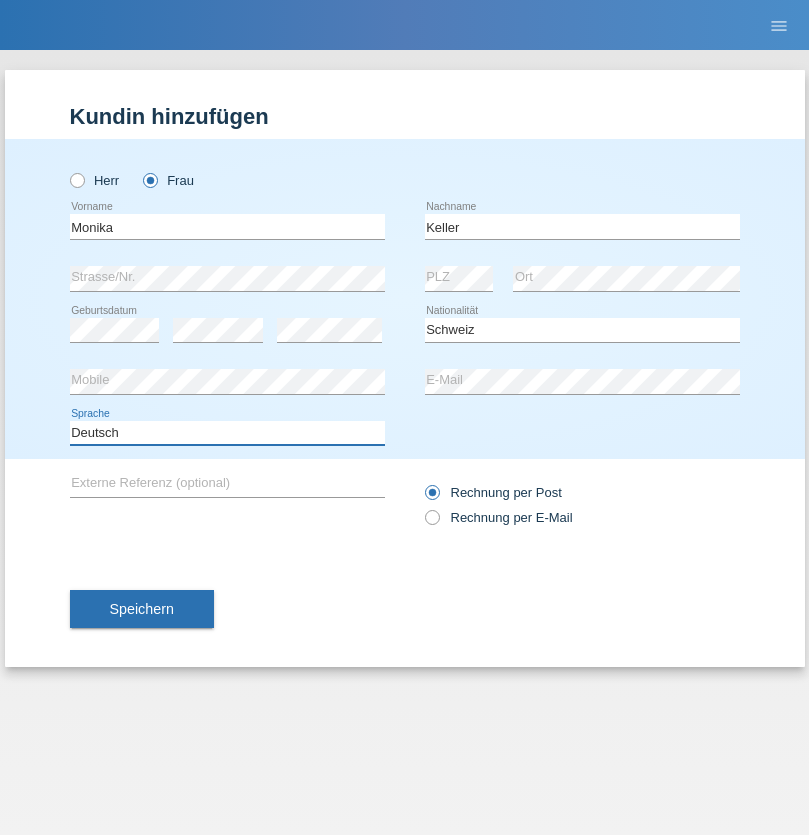select on "en" 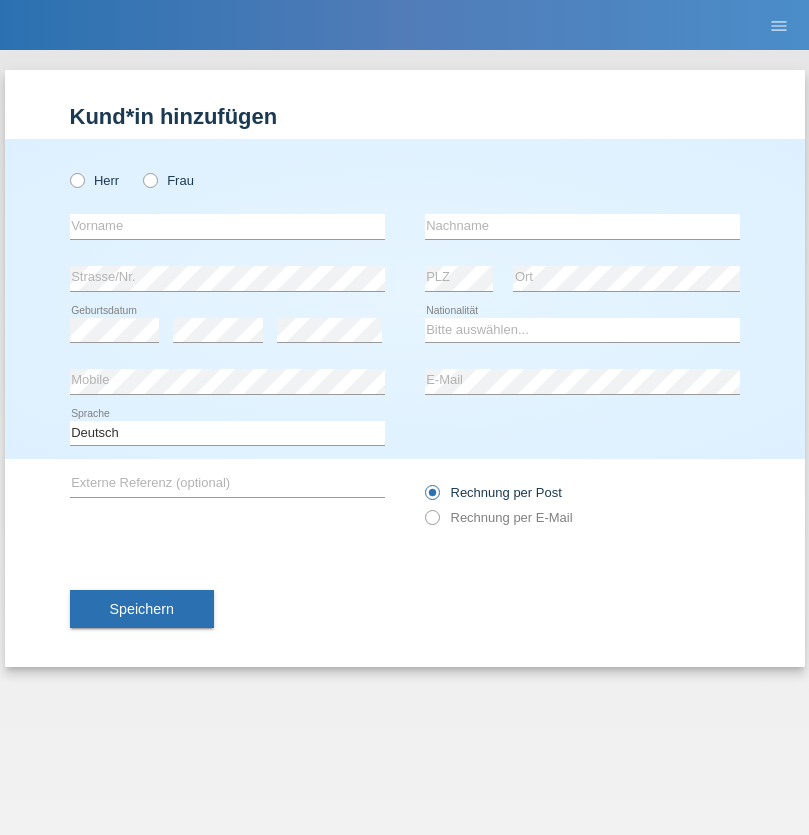 scroll, scrollTop: 0, scrollLeft: 0, axis: both 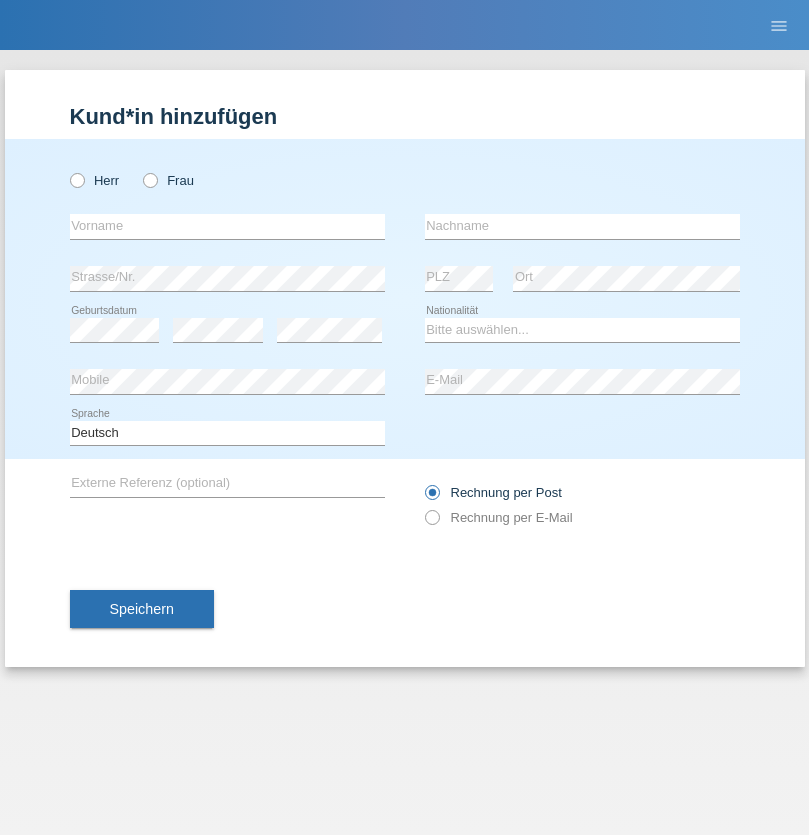 radio on "true" 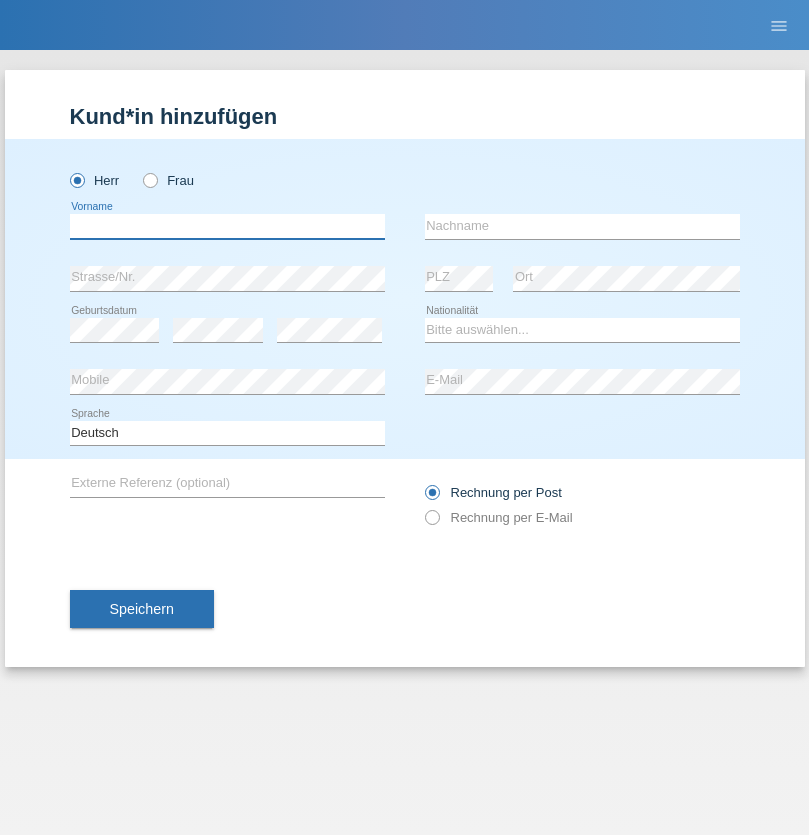 click at bounding box center [227, 226] 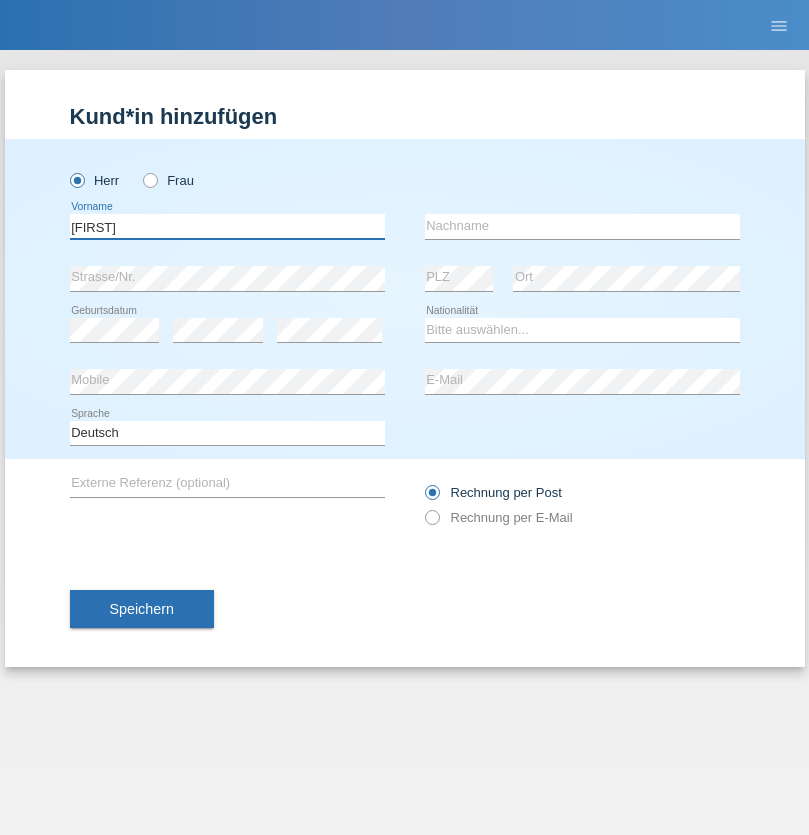 type on "David" 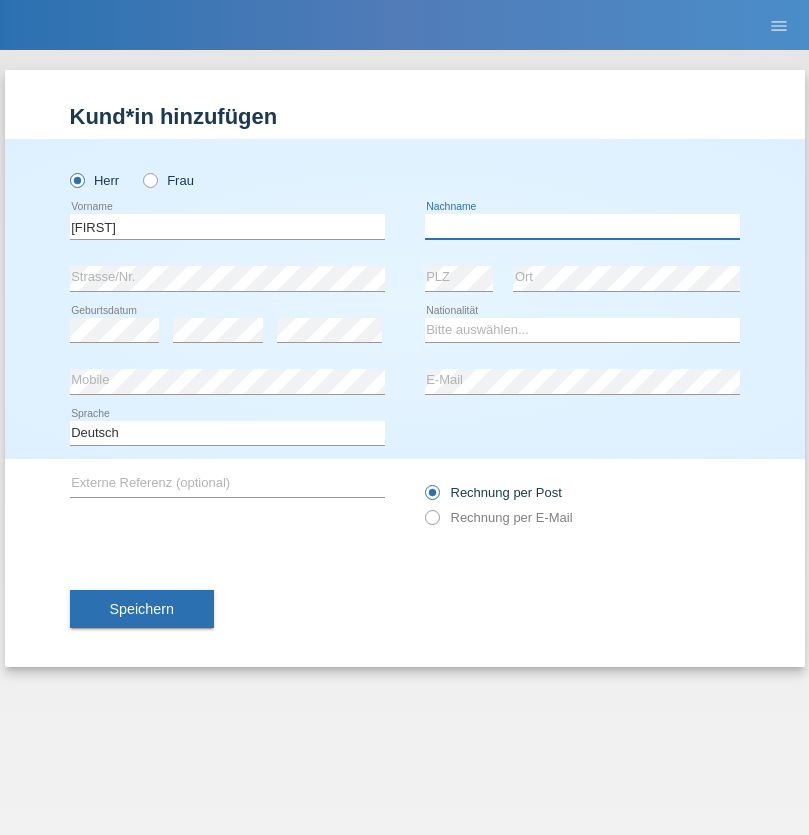 click at bounding box center (582, 226) 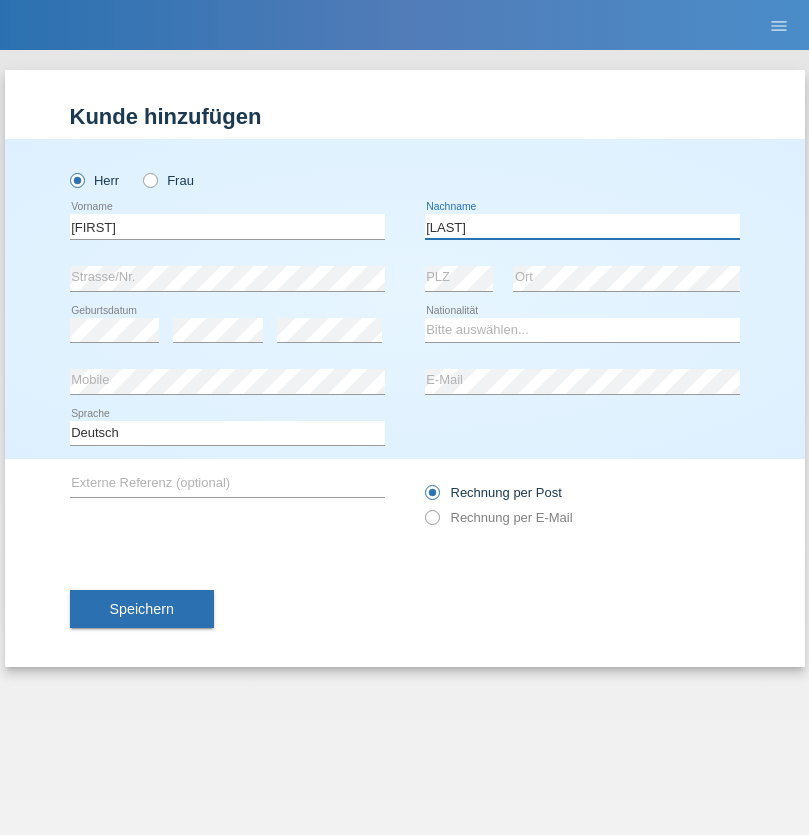 type on "Brügger" 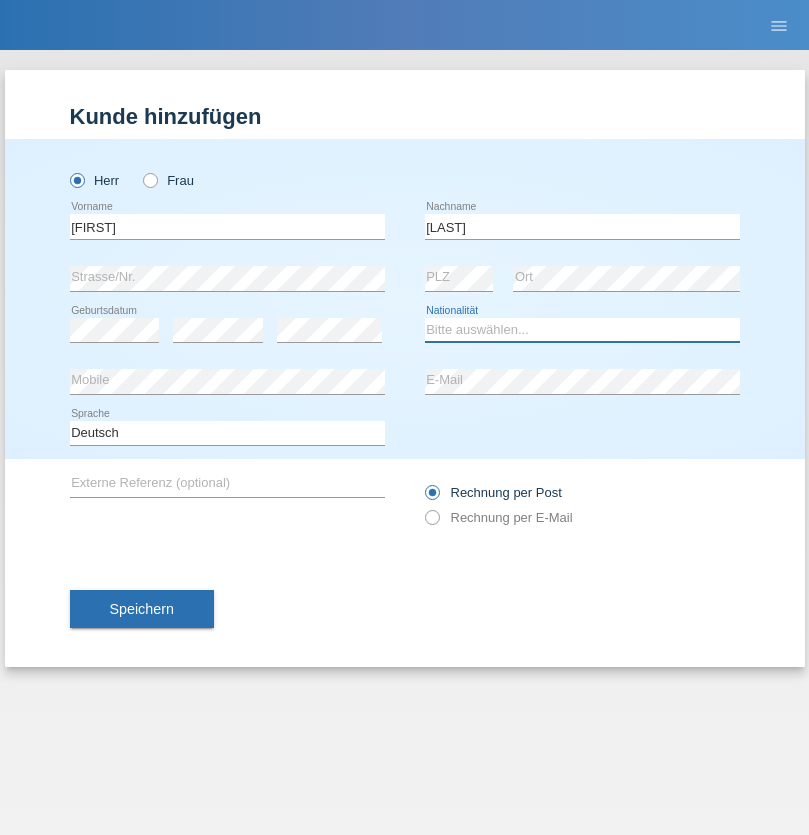 select on "CH" 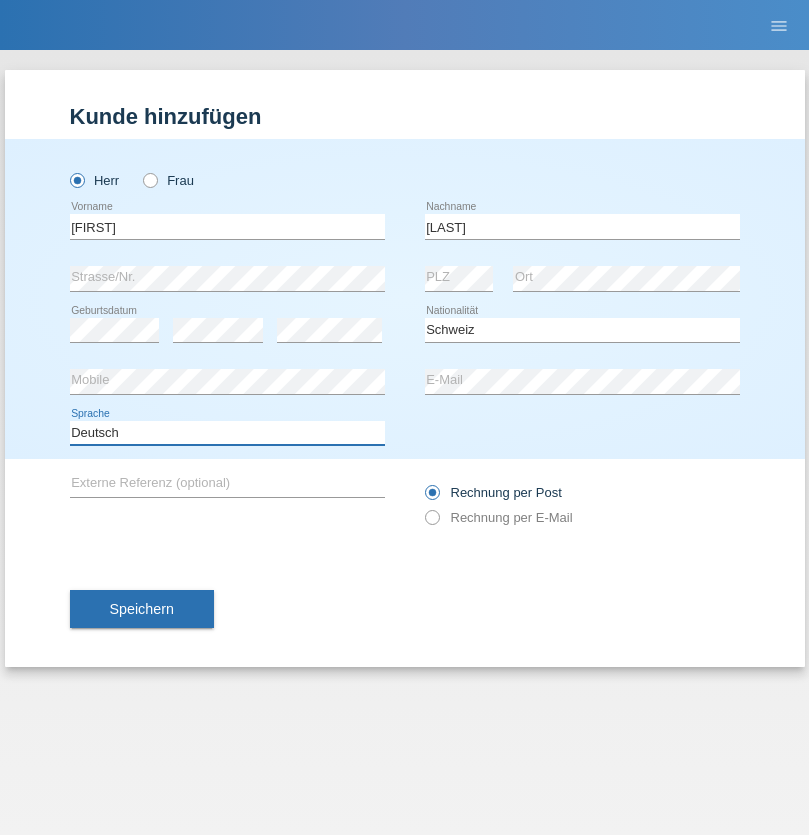 select on "en" 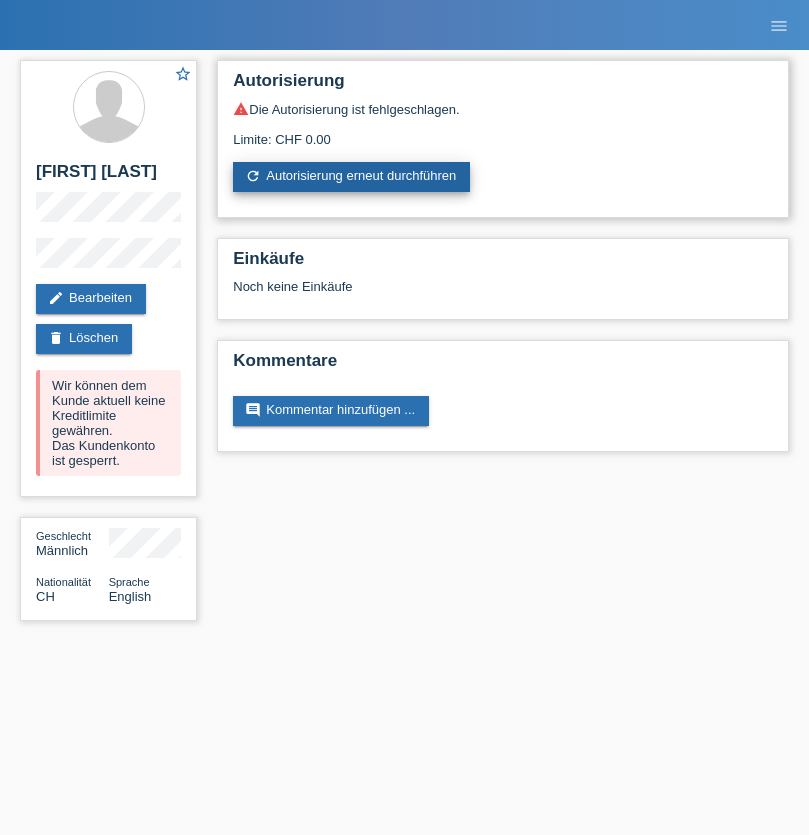 click on "refresh  Autorisierung erneut durchführen" at bounding box center (351, 177) 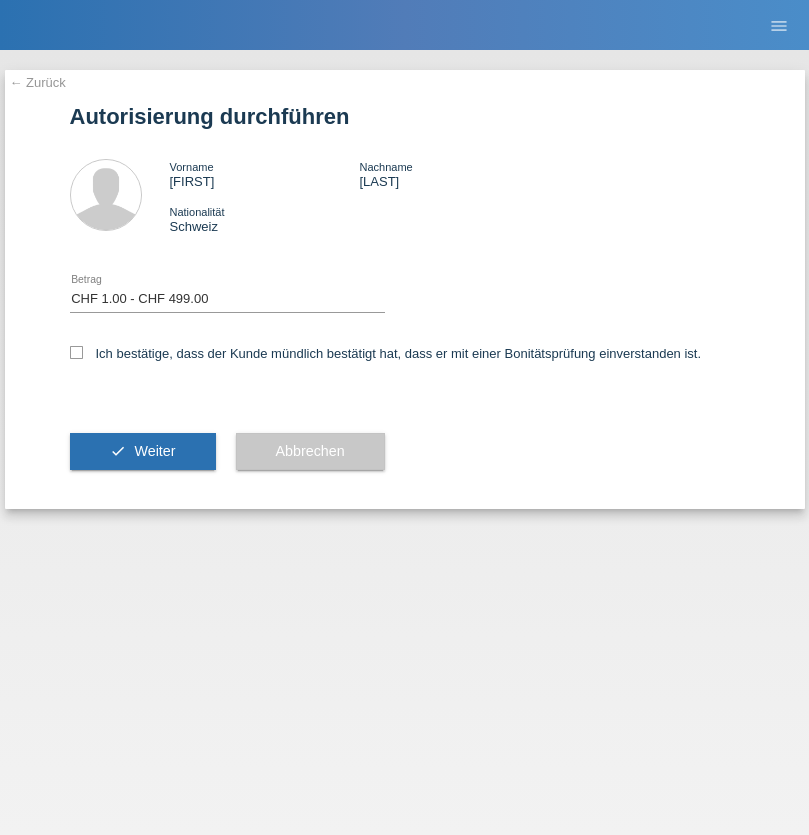 select on "1" 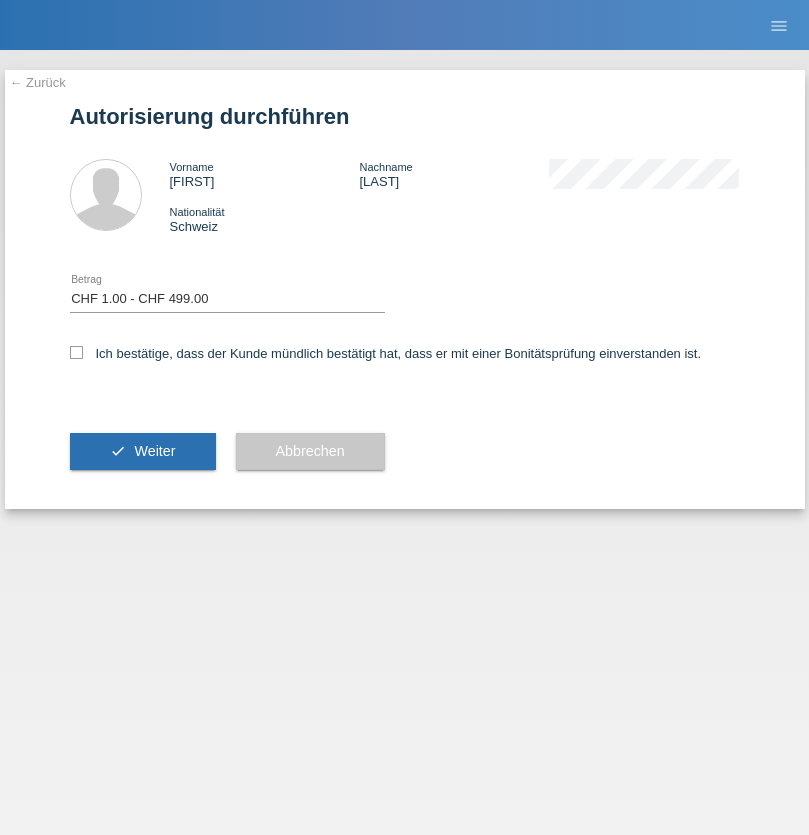 checkbox on "true" 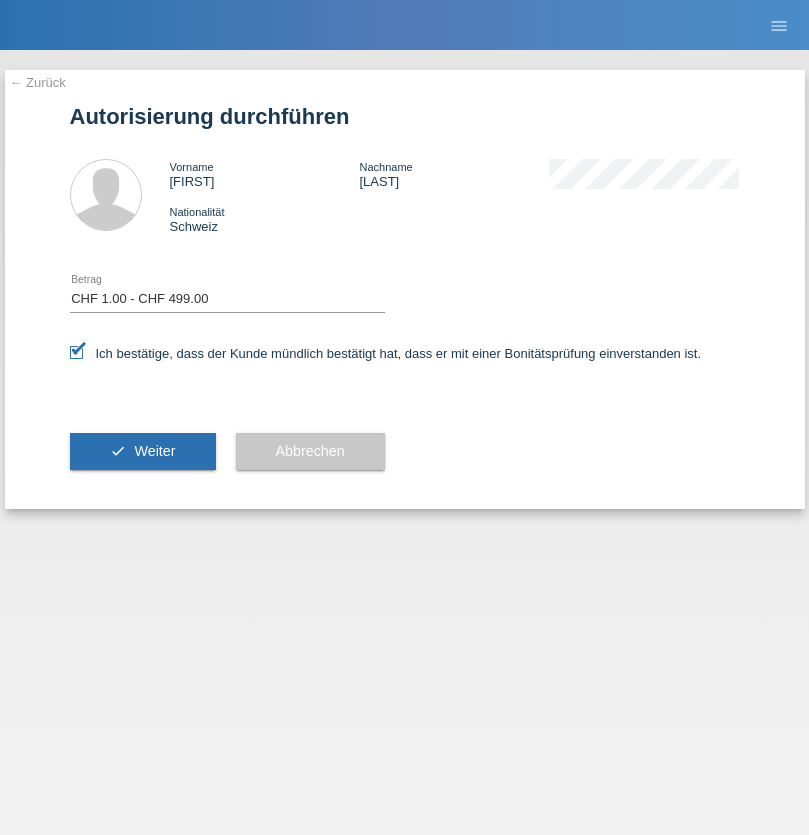 scroll, scrollTop: 0, scrollLeft: 0, axis: both 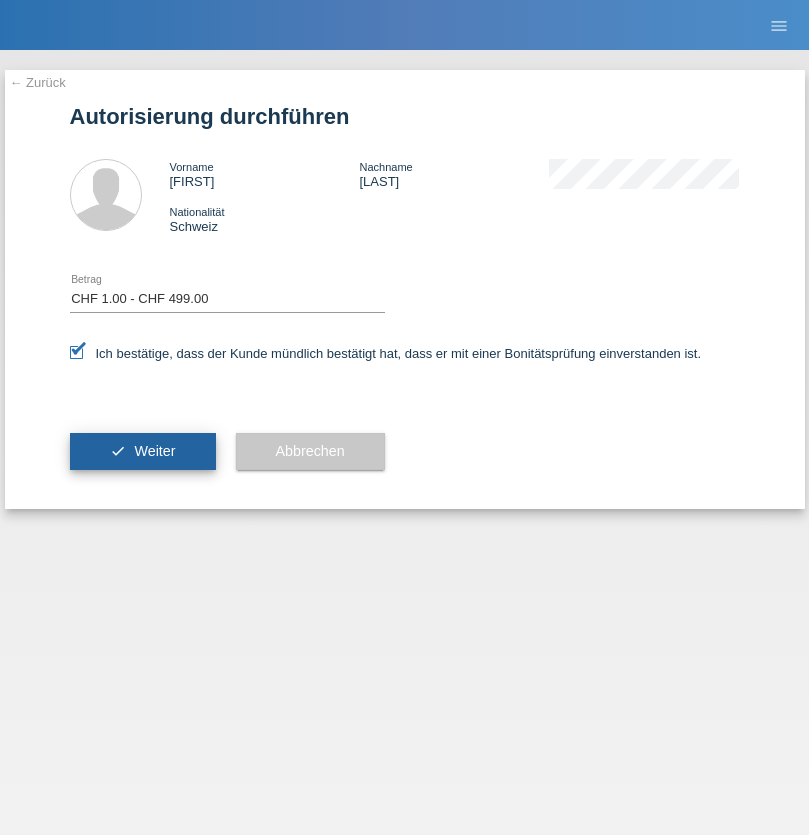 click on "Weiter" at bounding box center [154, 451] 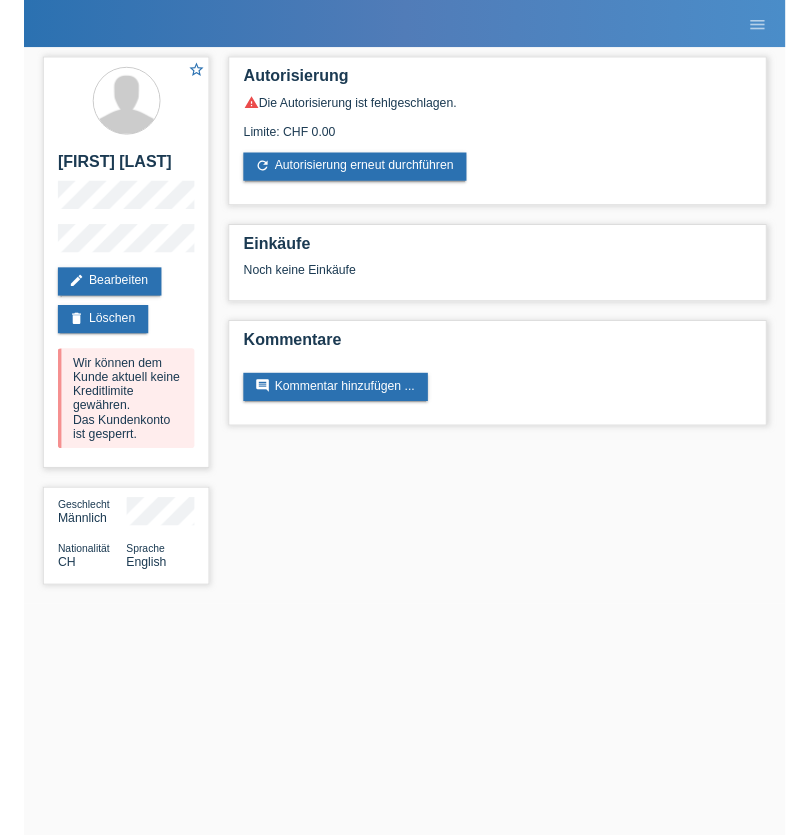 scroll, scrollTop: 0, scrollLeft: 0, axis: both 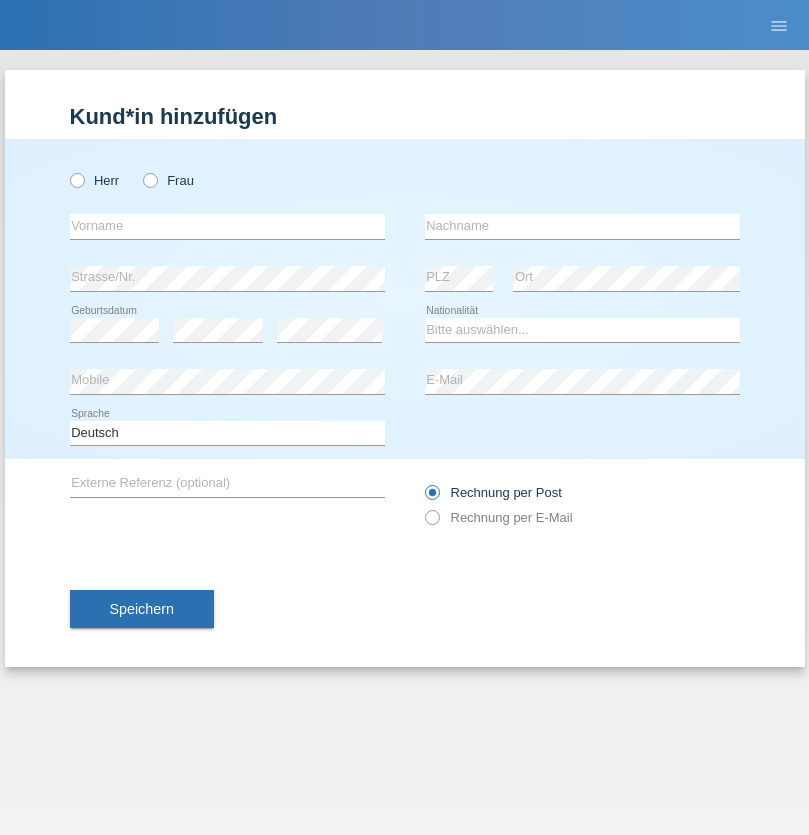 radio on "true" 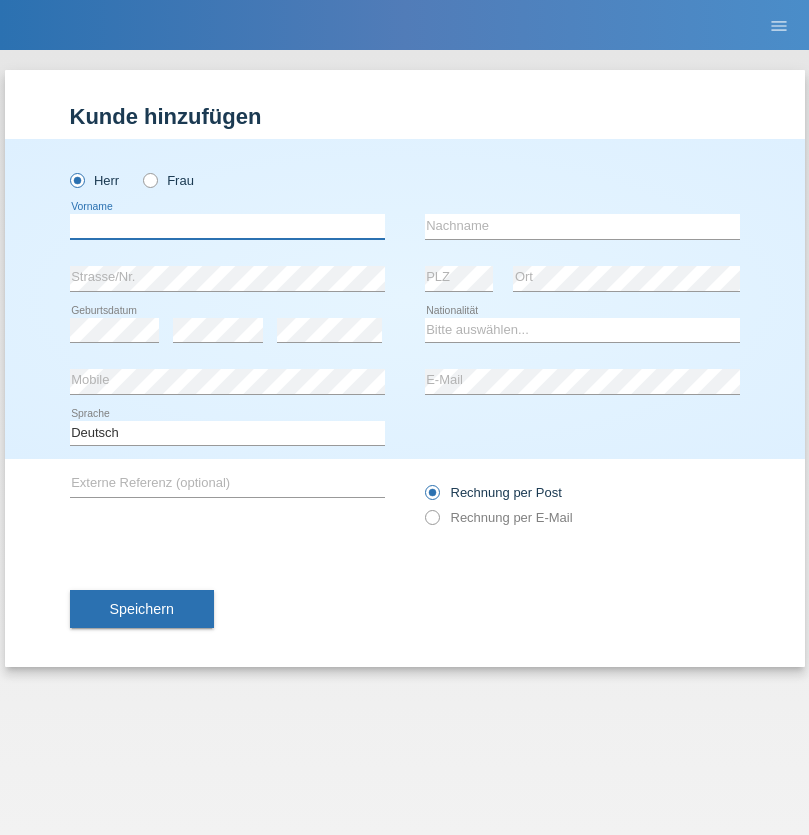 click at bounding box center [227, 226] 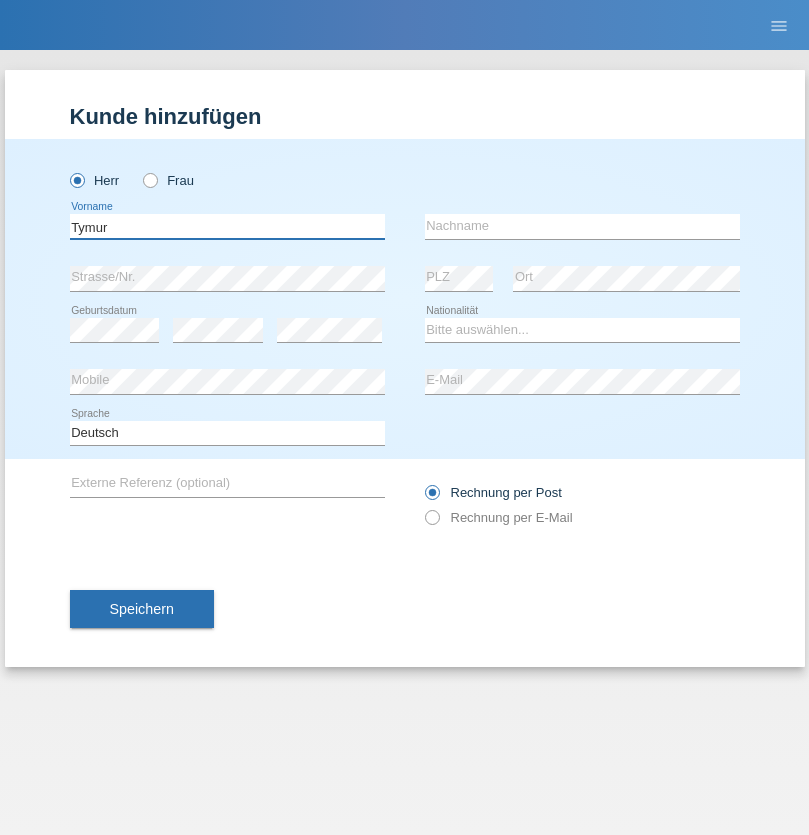 type on "Tymur" 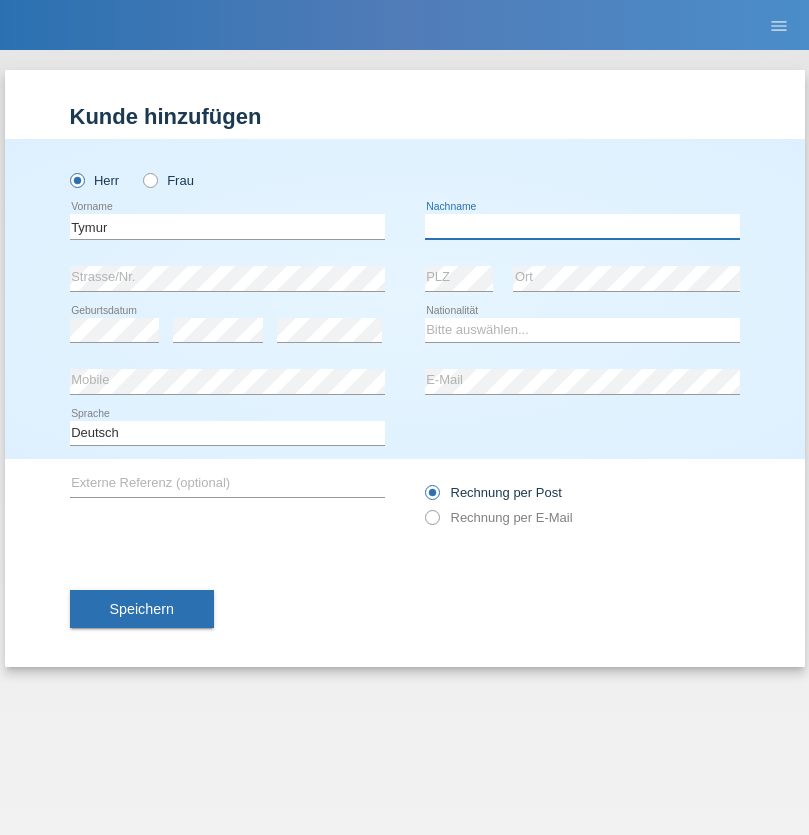 click at bounding box center (582, 226) 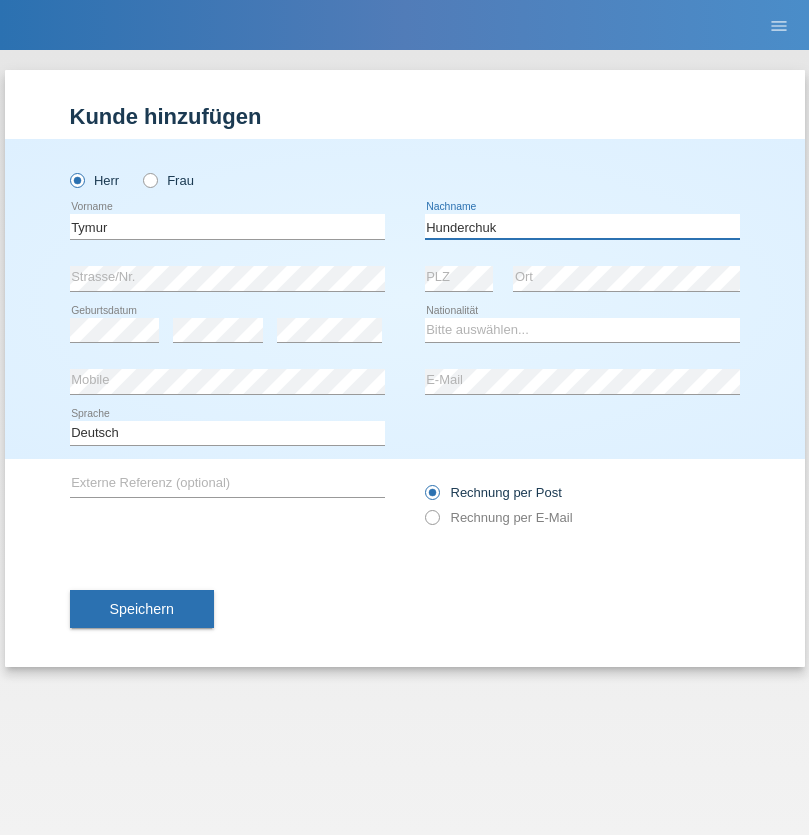 type on "Hunderchuk" 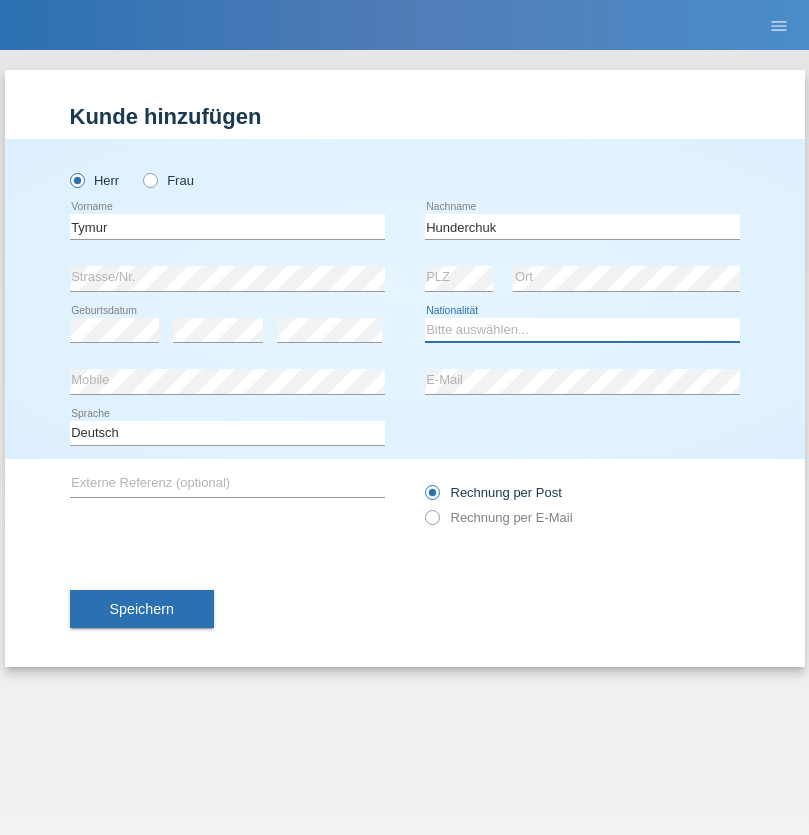 select on "UA" 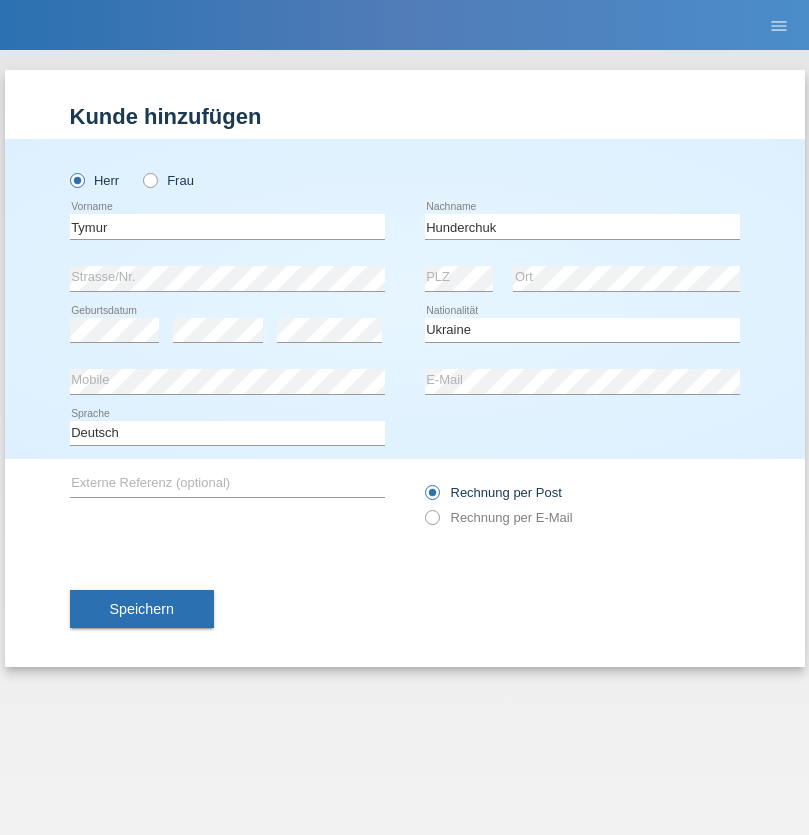 select on "C" 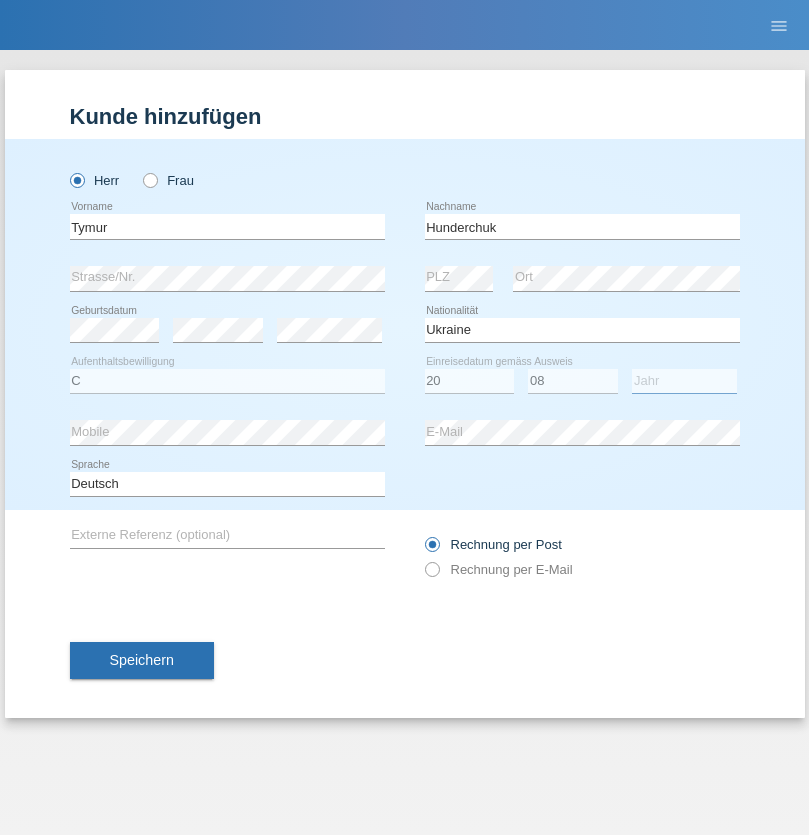 select on "2021" 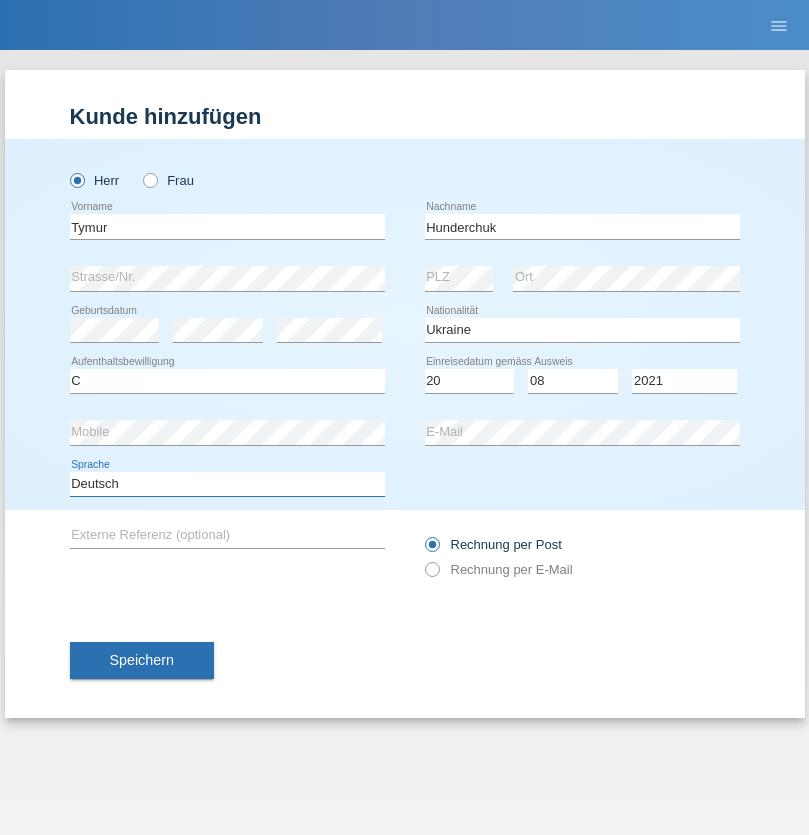 select on "en" 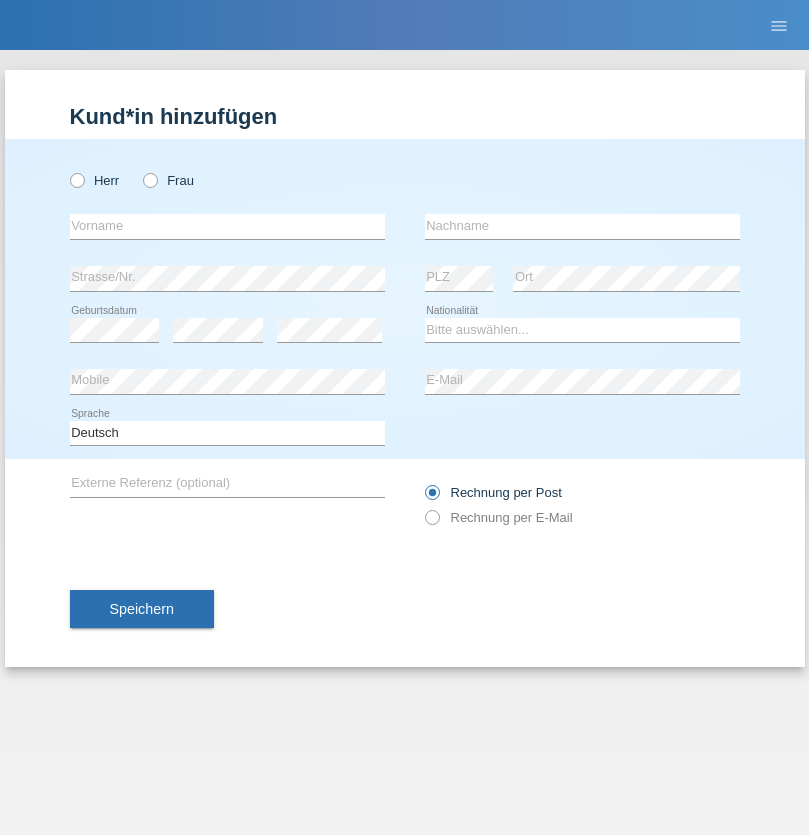 scroll, scrollTop: 0, scrollLeft: 0, axis: both 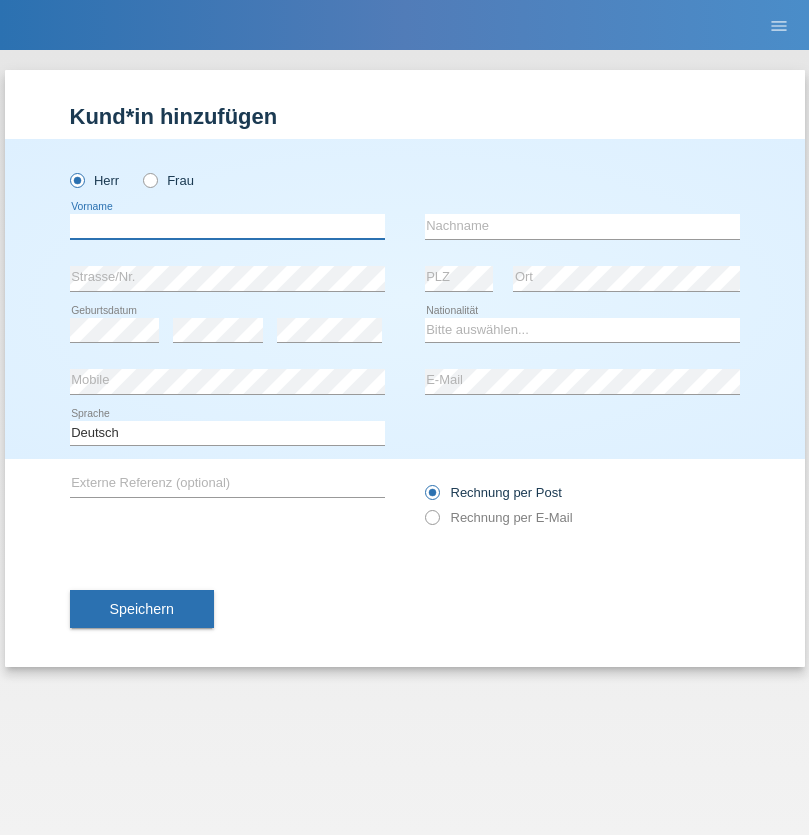 click at bounding box center (227, 226) 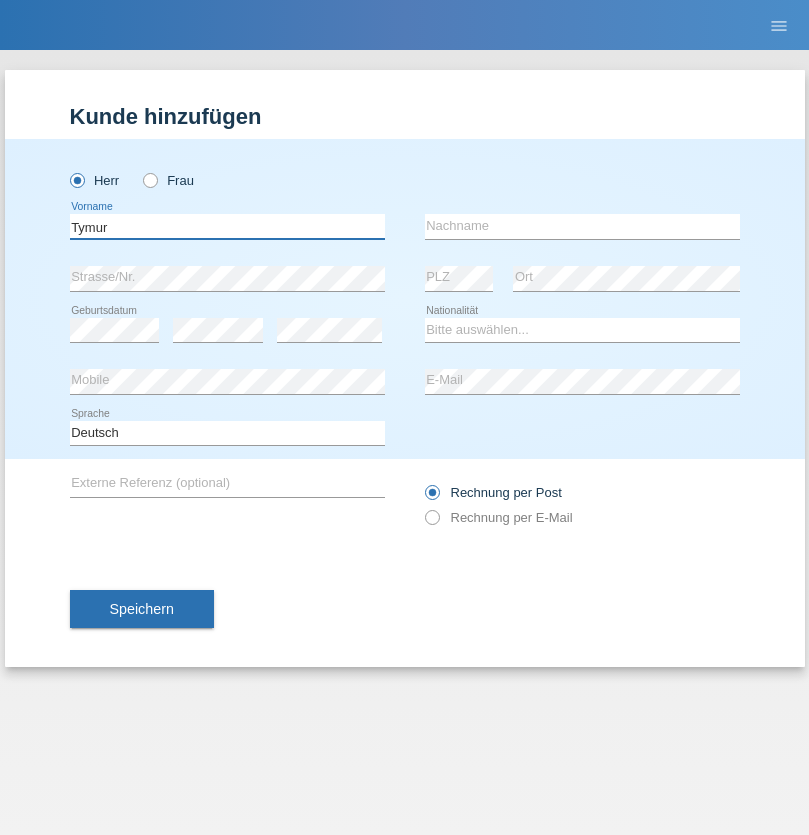 type on "Tymur" 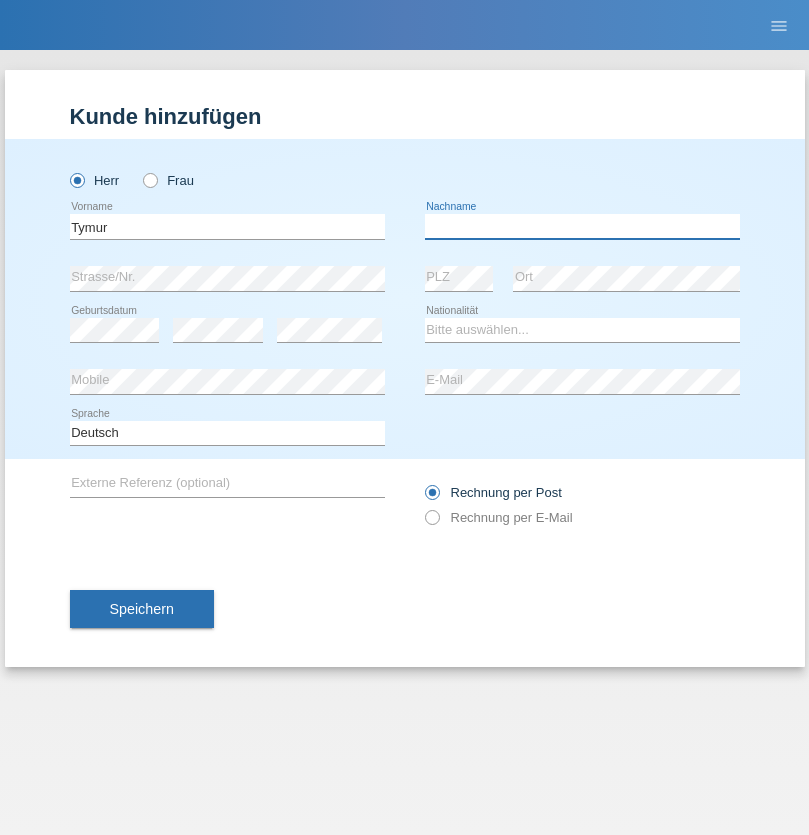 click at bounding box center [582, 226] 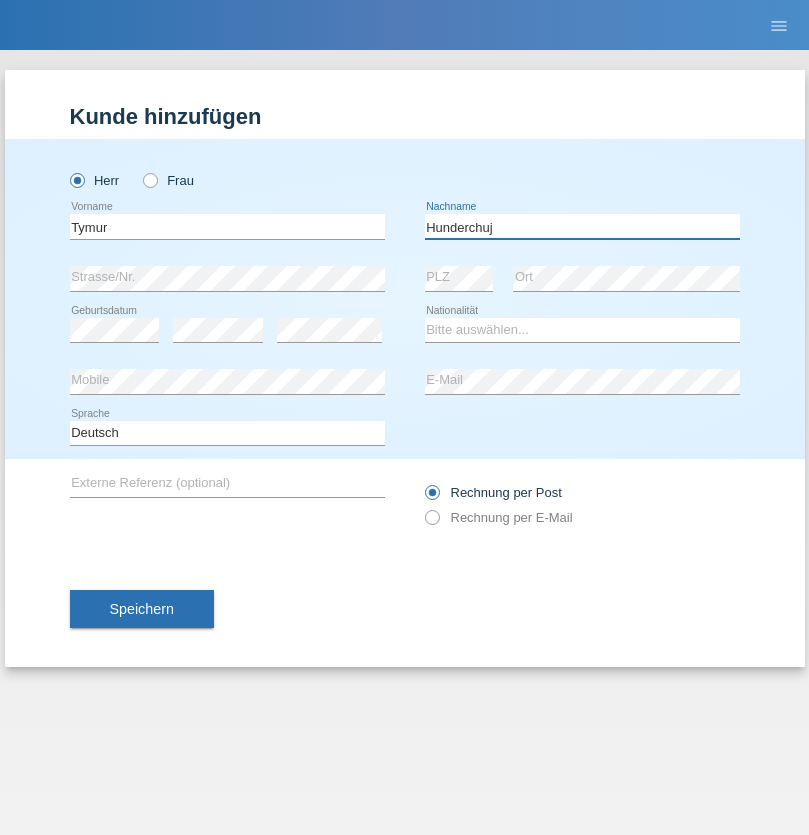 type on "Hunderchuj" 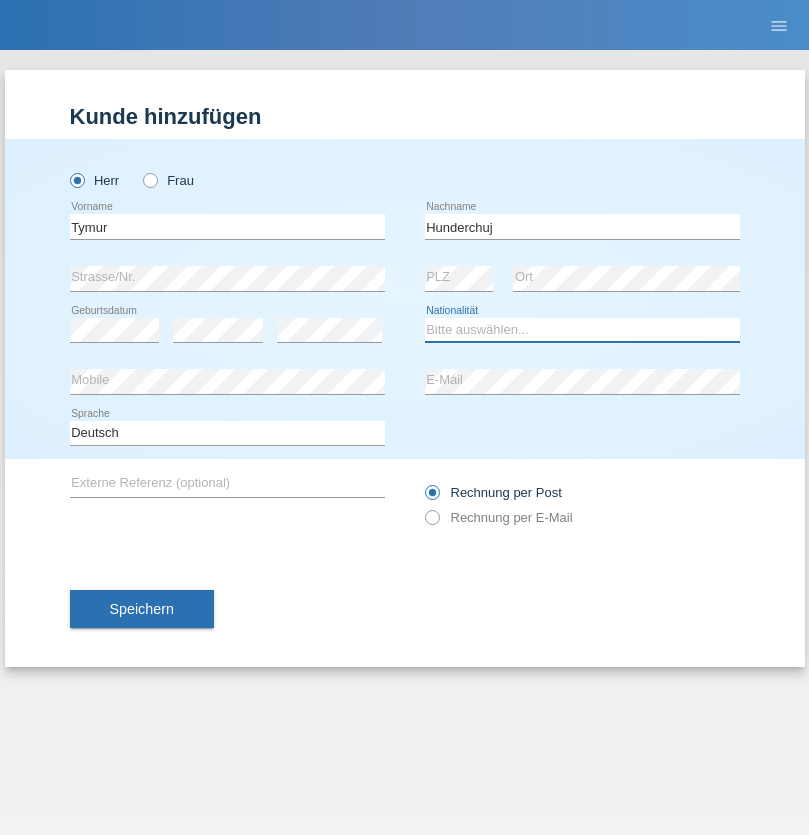 select on "UA" 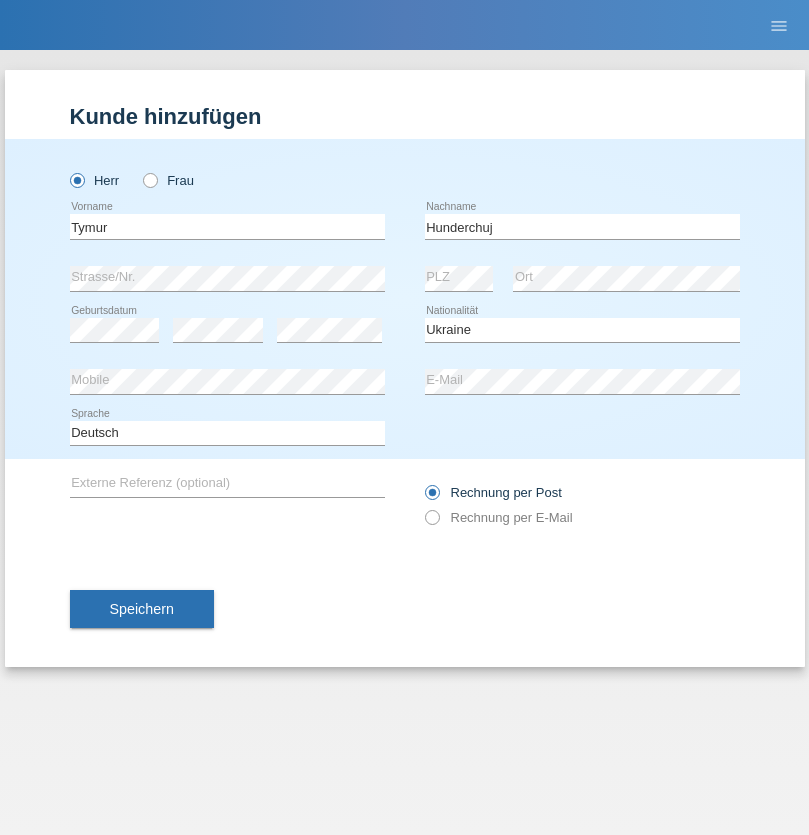 select on "C" 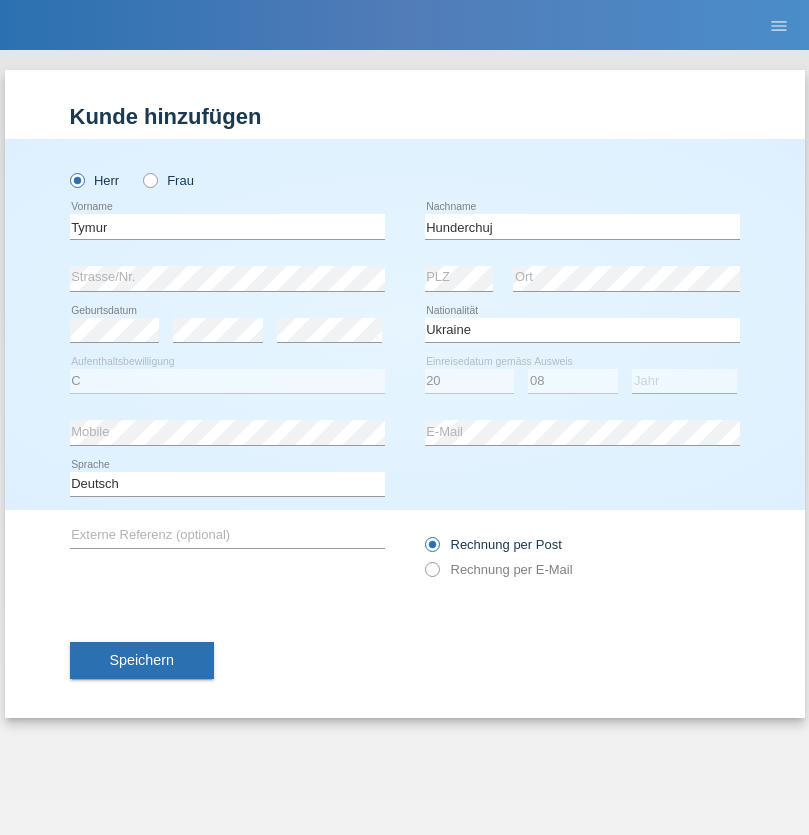 select on "2021" 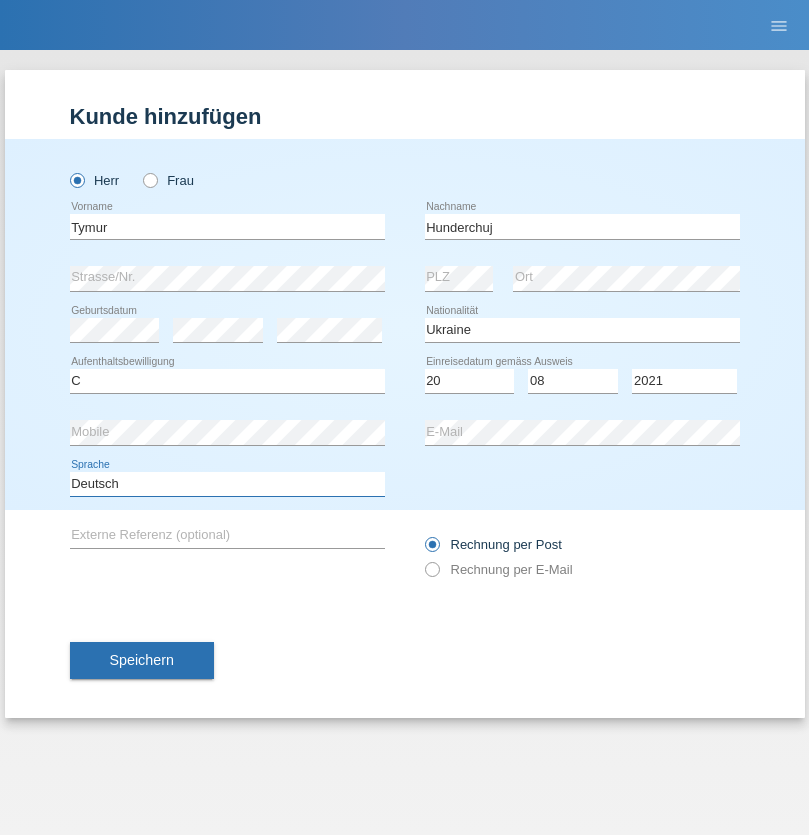 select on "en" 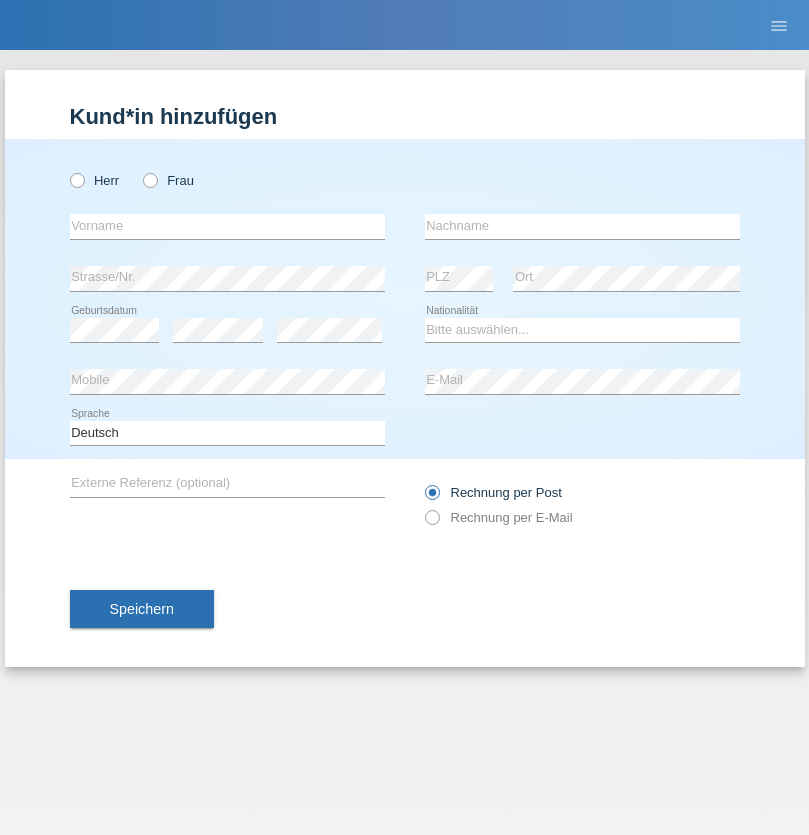scroll, scrollTop: 0, scrollLeft: 0, axis: both 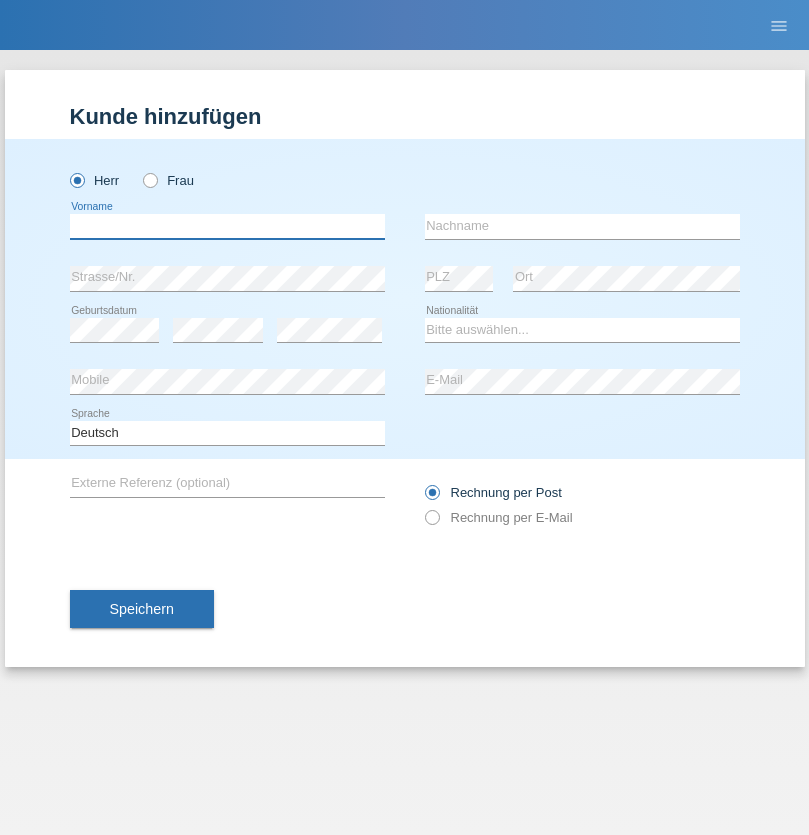click at bounding box center (227, 226) 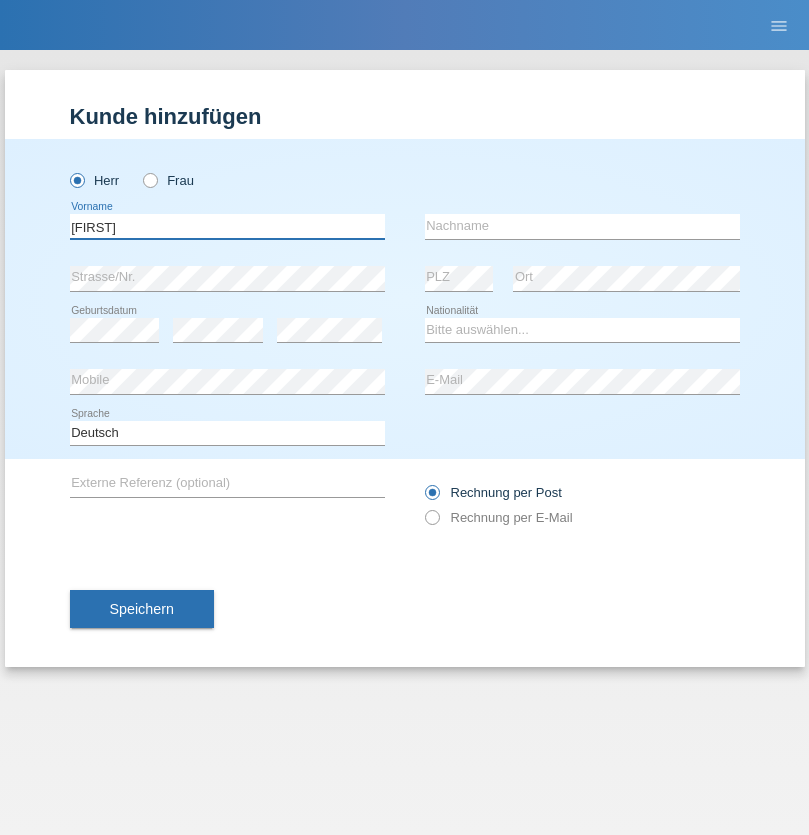 type on "Dominik" 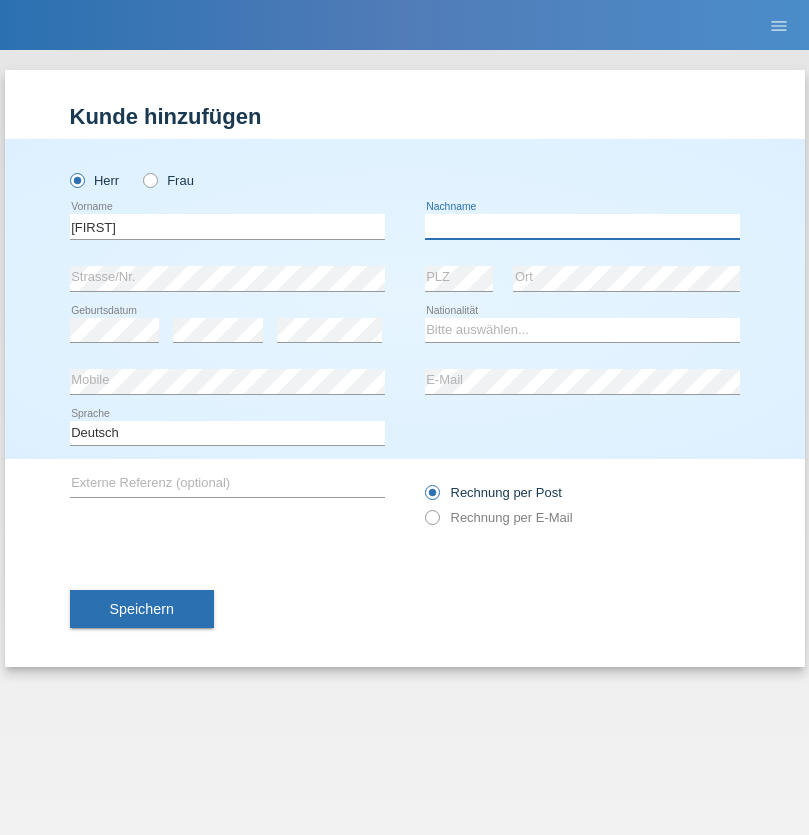 click at bounding box center (582, 226) 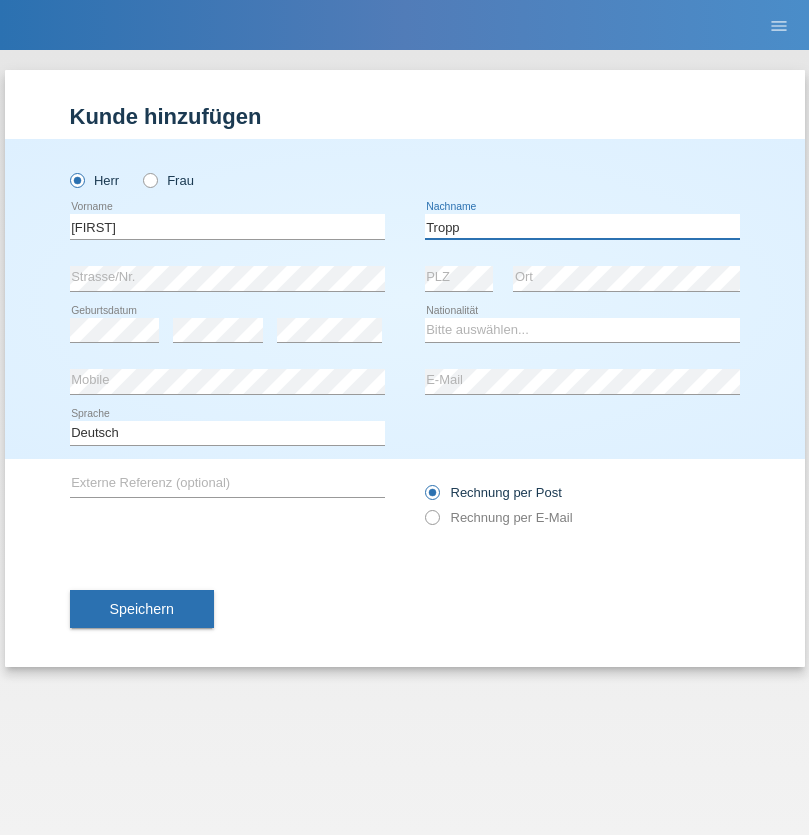 type on "Tropp" 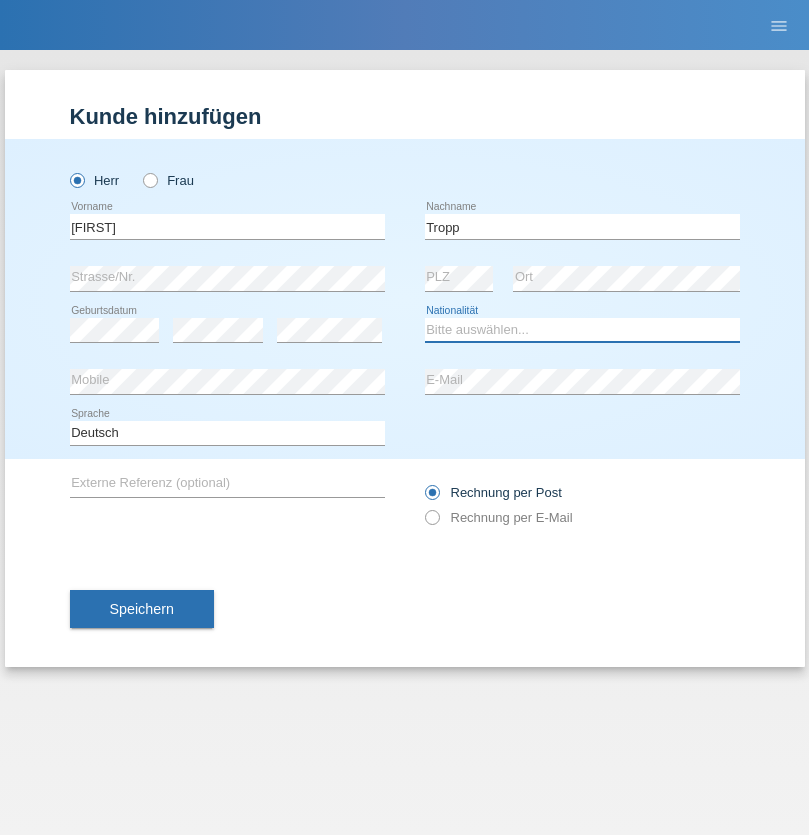 select on "SK" 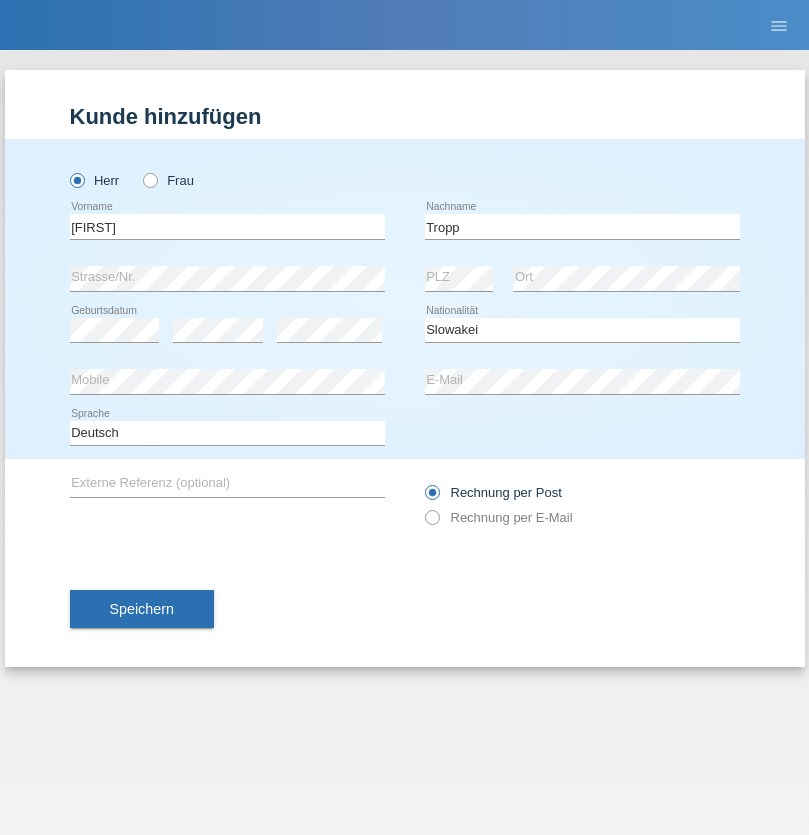 select on "C" 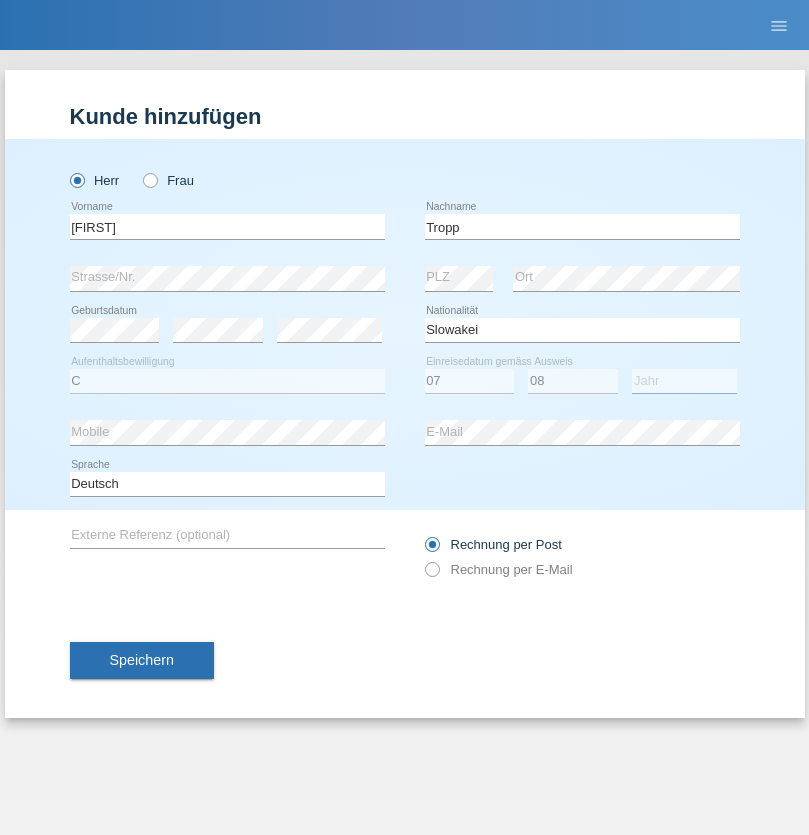 select on "2021" 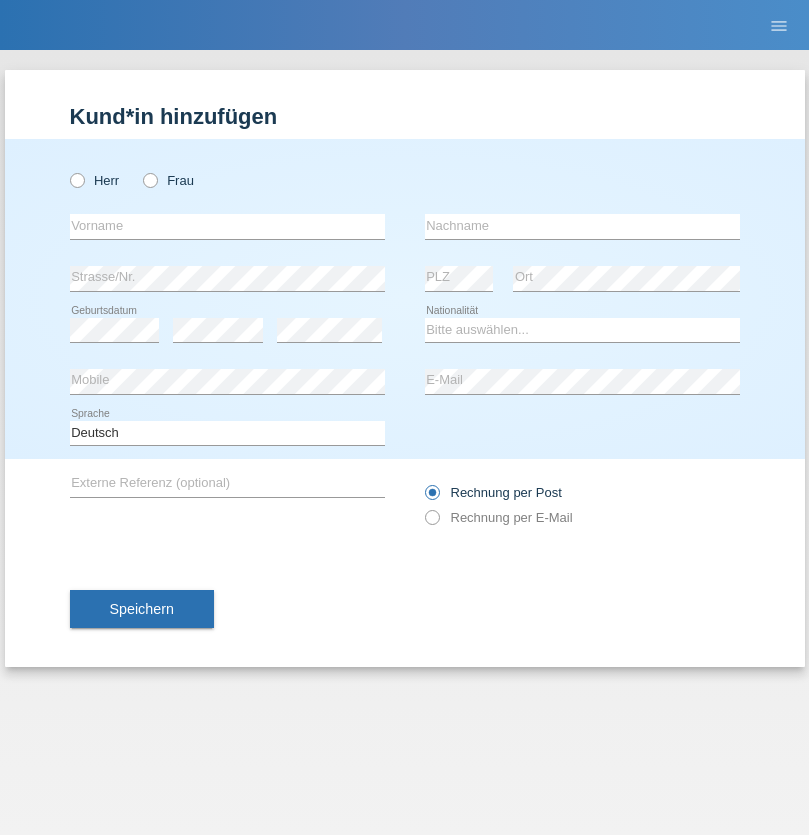 scroll, scrollTop: 0, scrollLeft: 0, axis: both 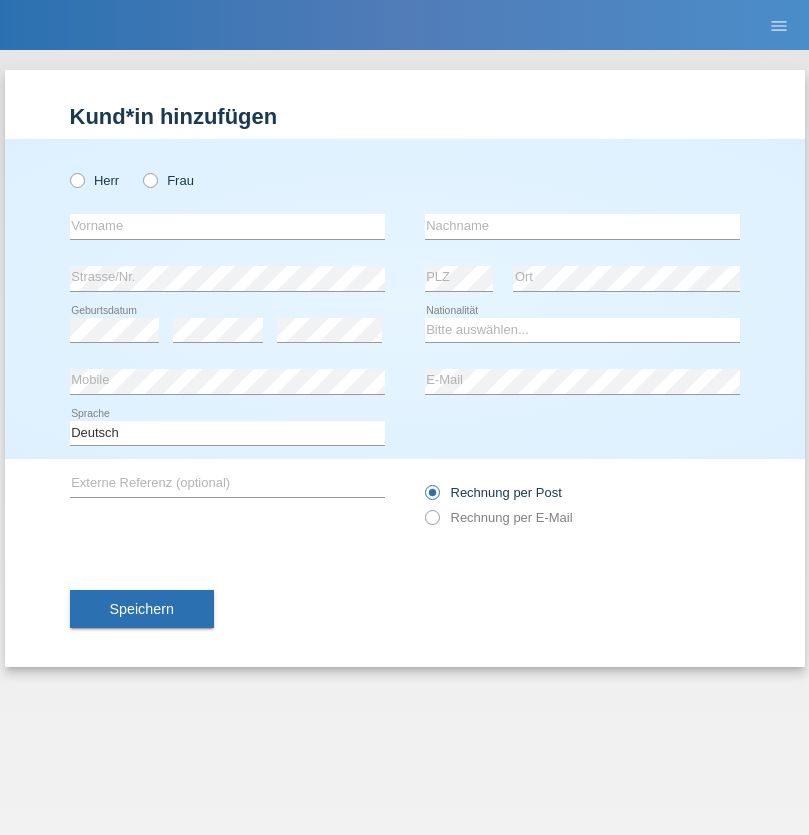 radio on "true" 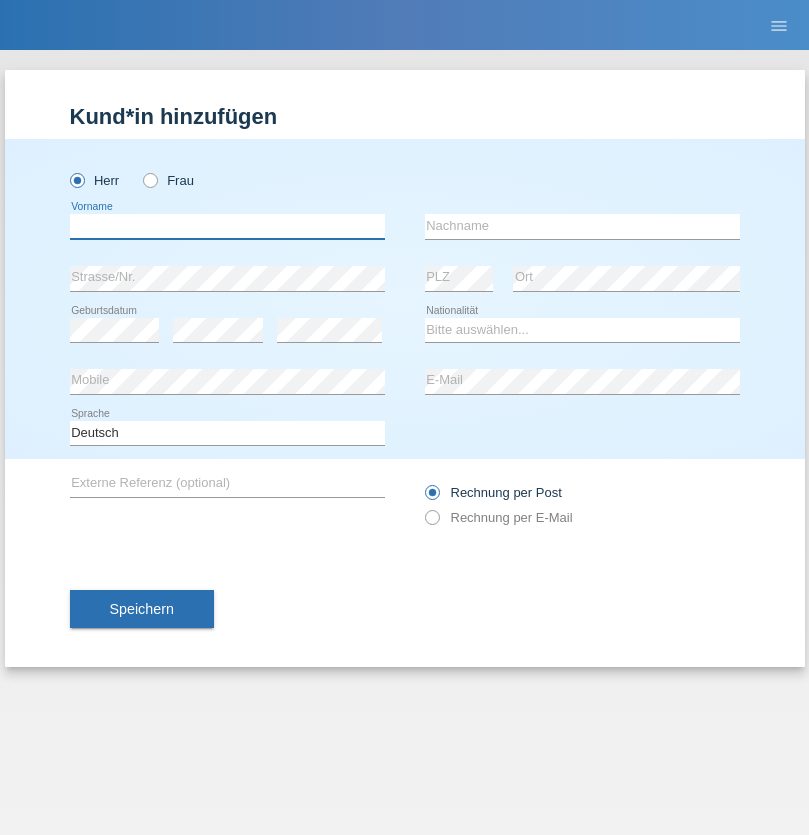 click at bounding box center (227, 226) 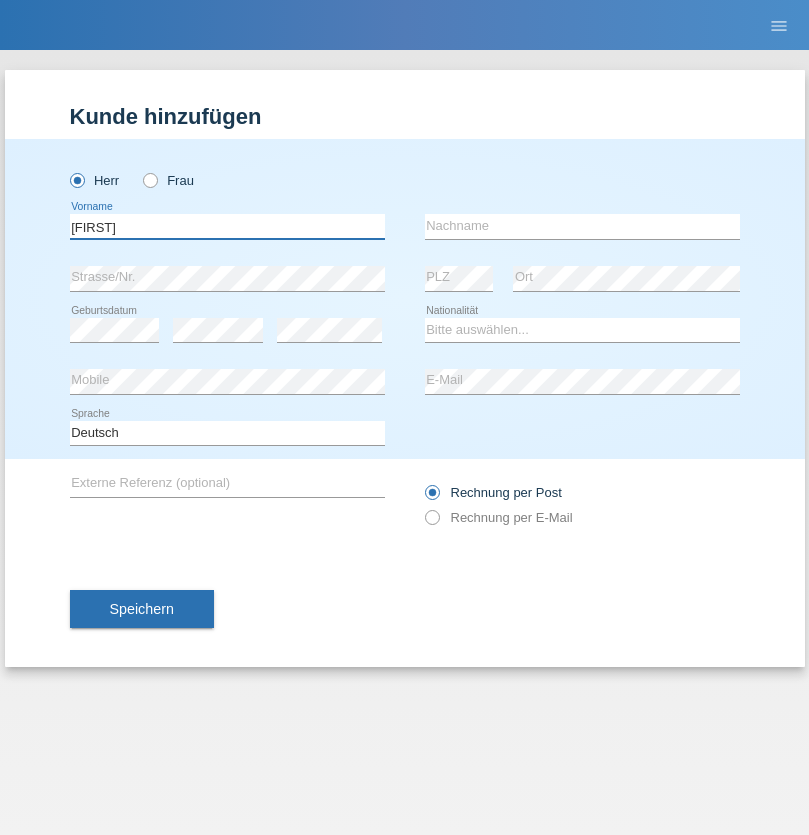 type on "[FIRST]" 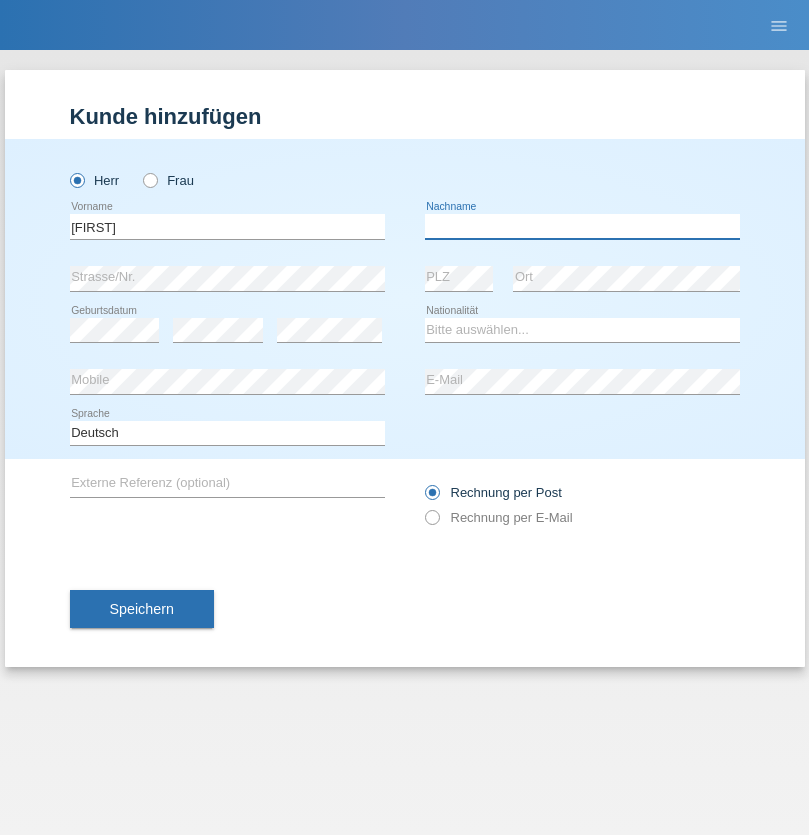 click at bounding box center (582, 226) 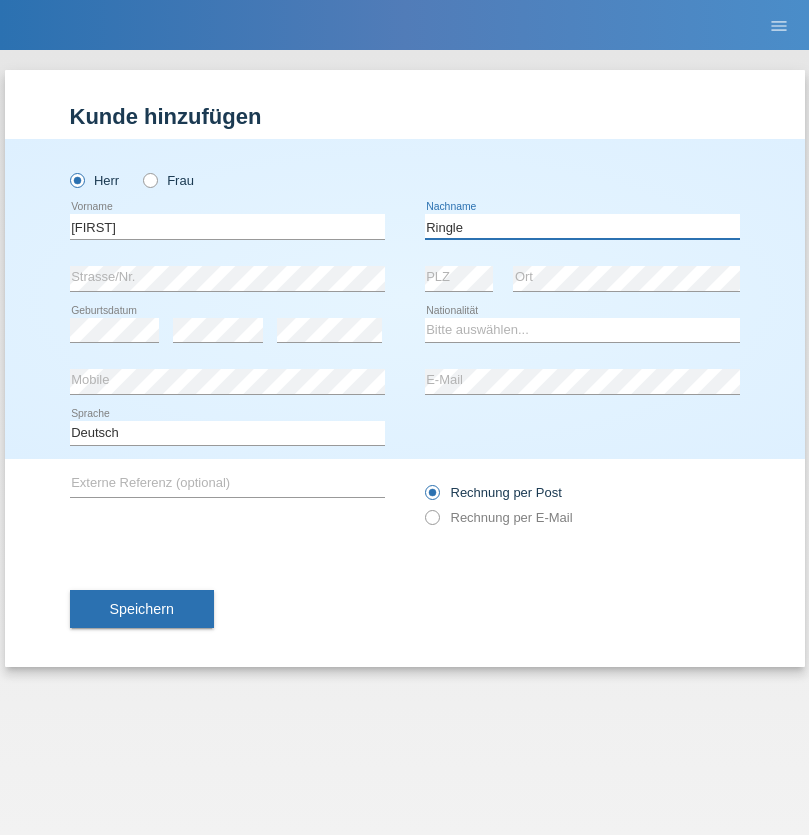 type on "Ringle" 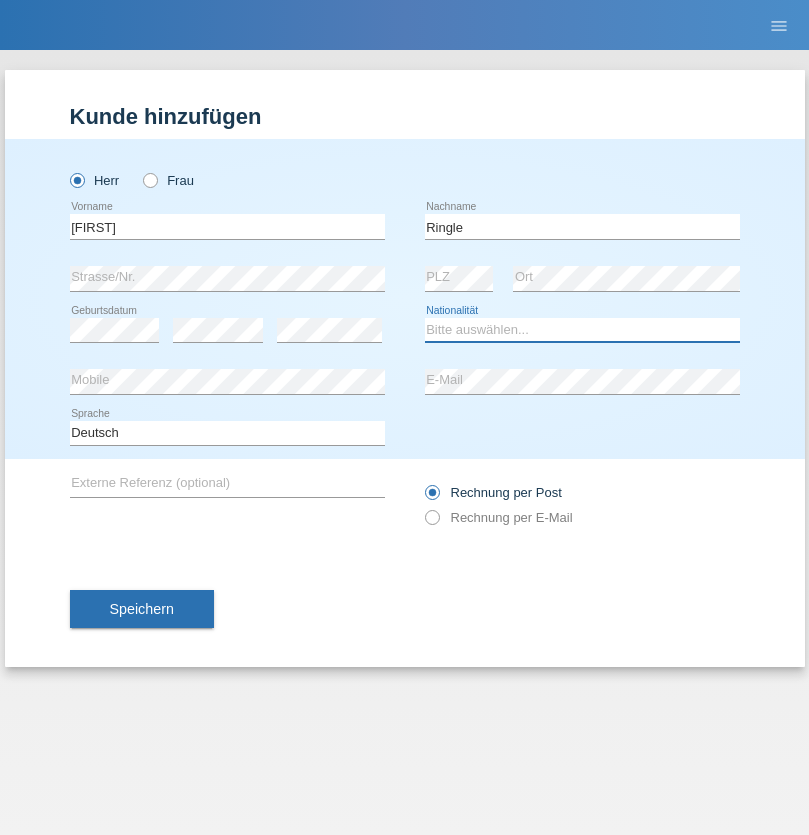 select on "DE" 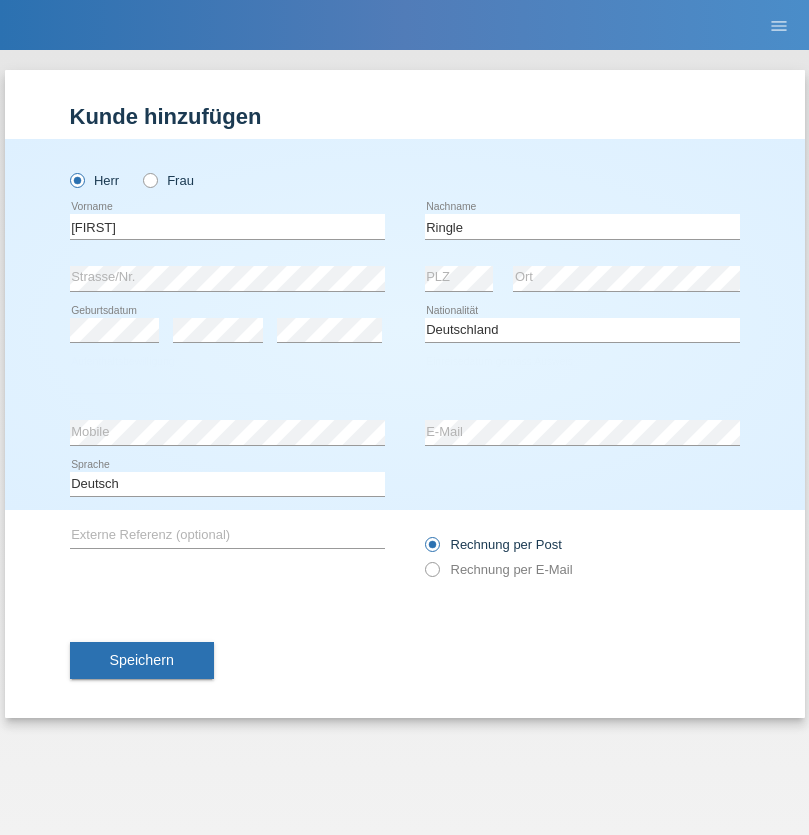 select on "C" 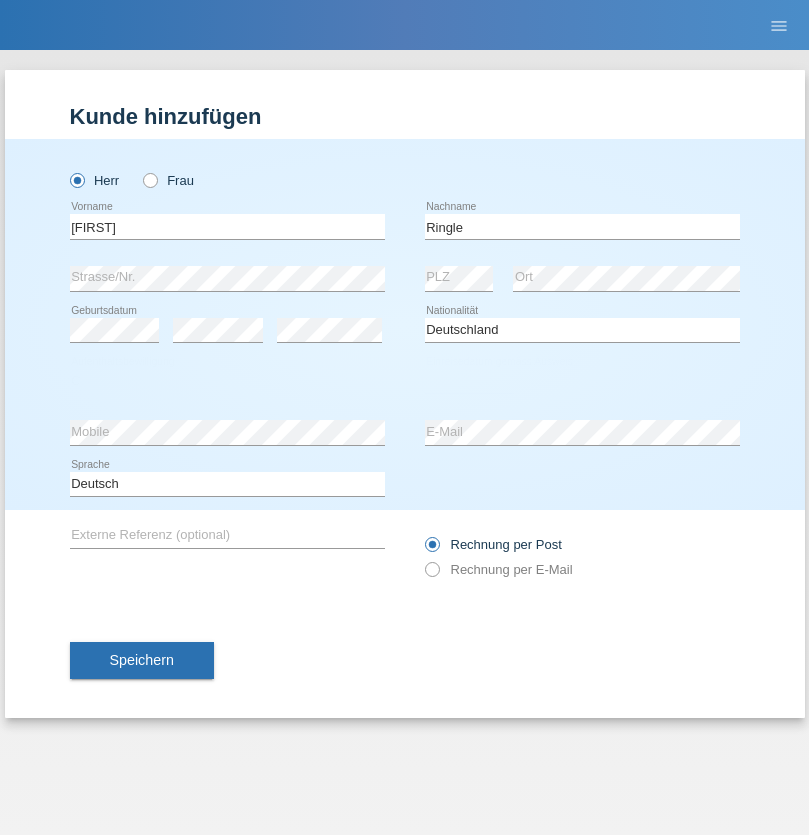 select on "06" 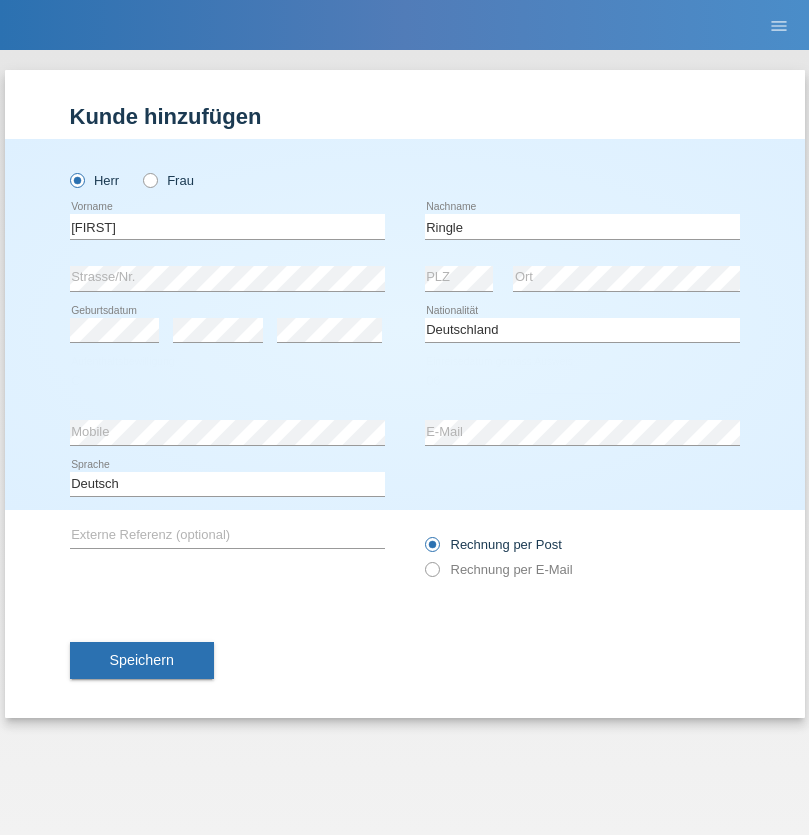 select on "01" 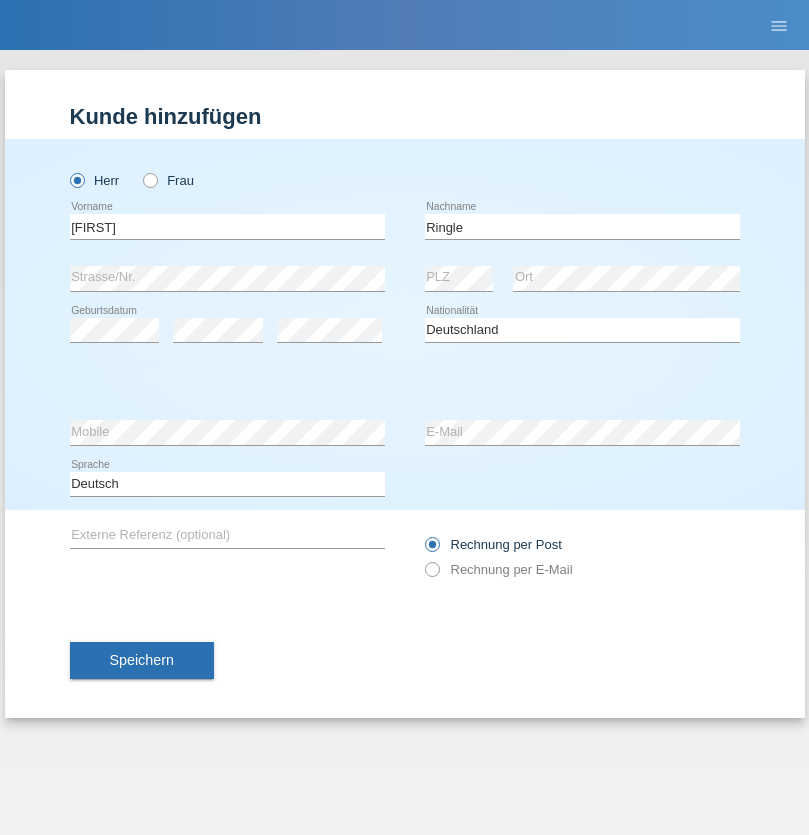 select on "2021" 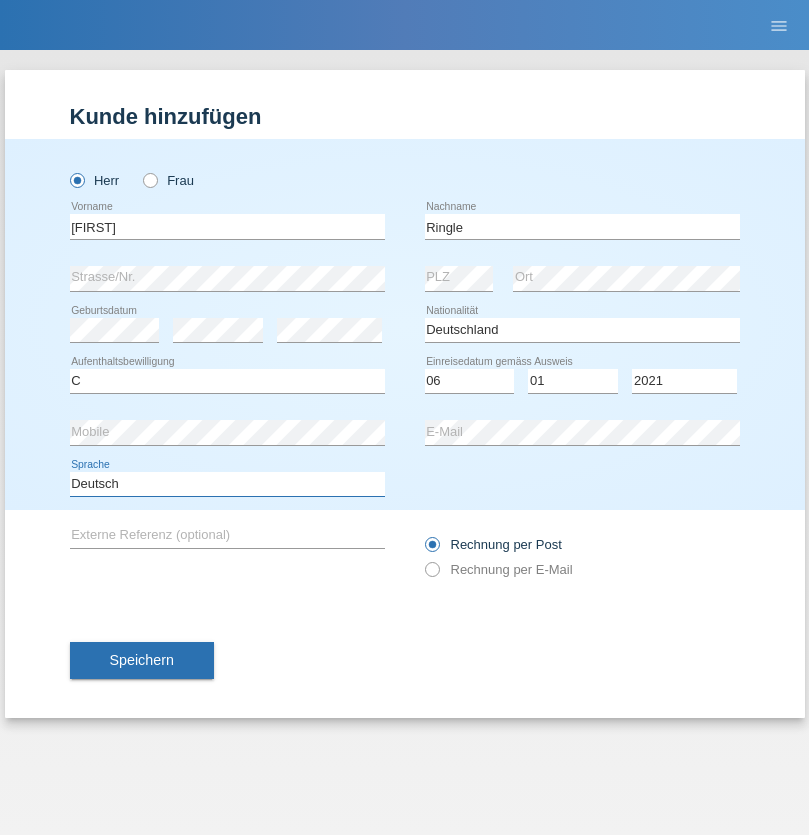 select on "en" 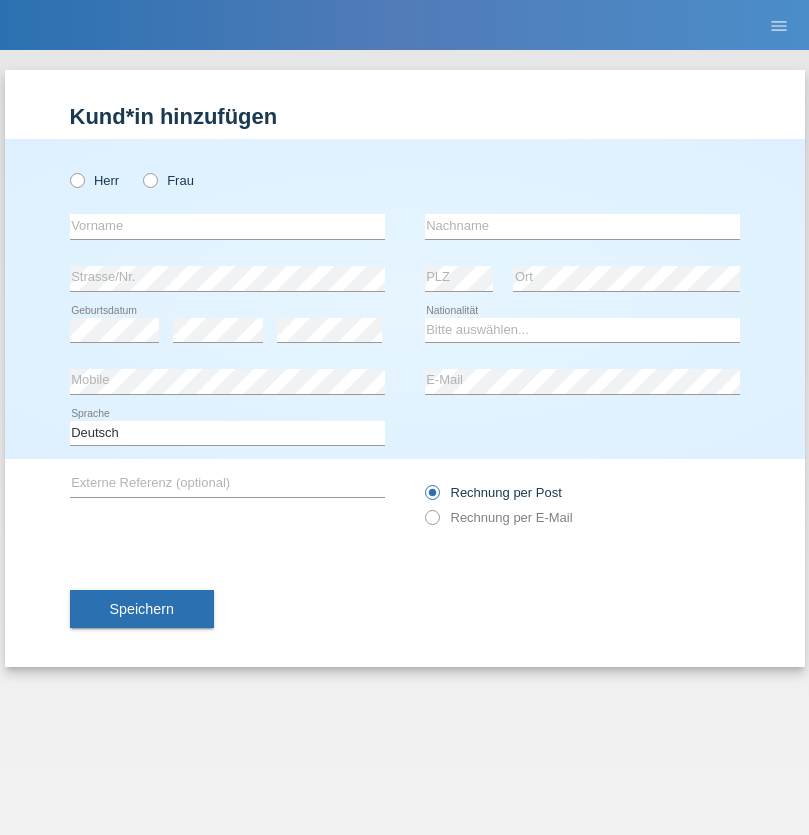 scroll, scrollTop: 0, scrollLeft: 0, axis: both 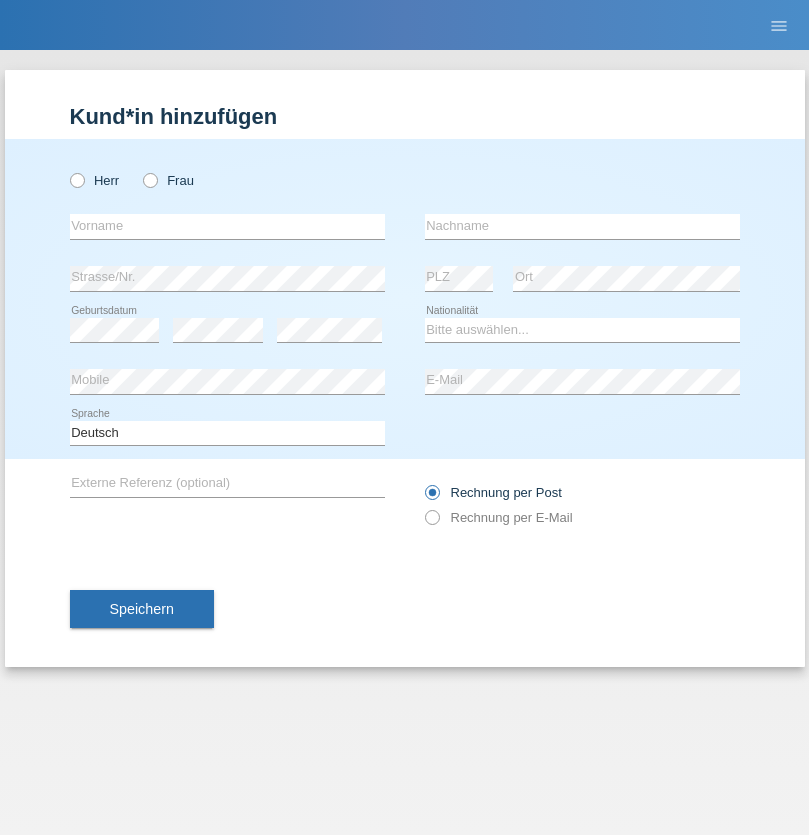 radio on "true" 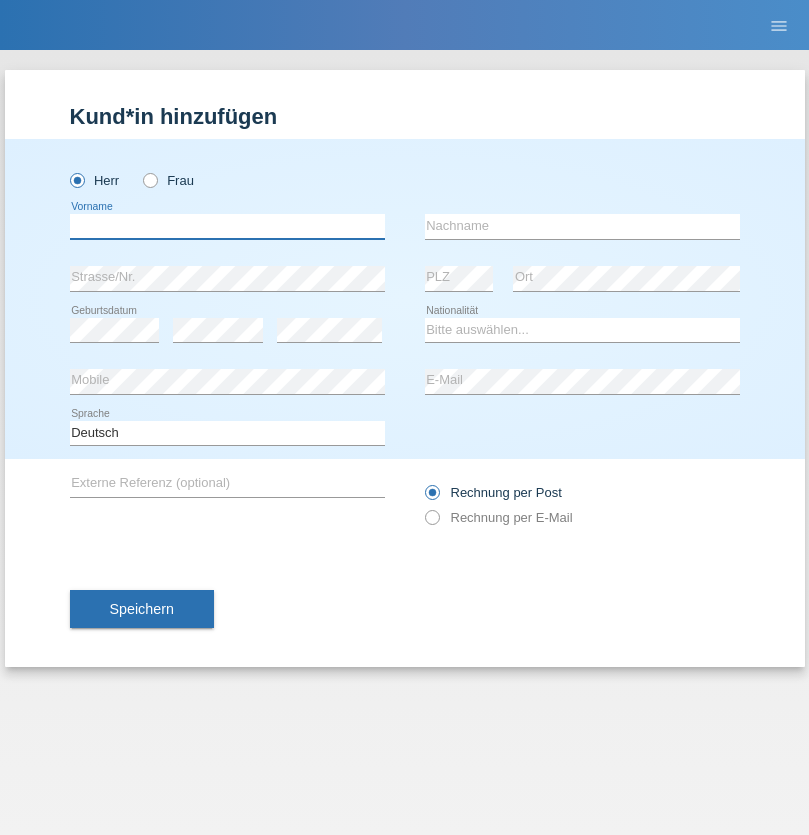 click at bounding box center [227, 226] 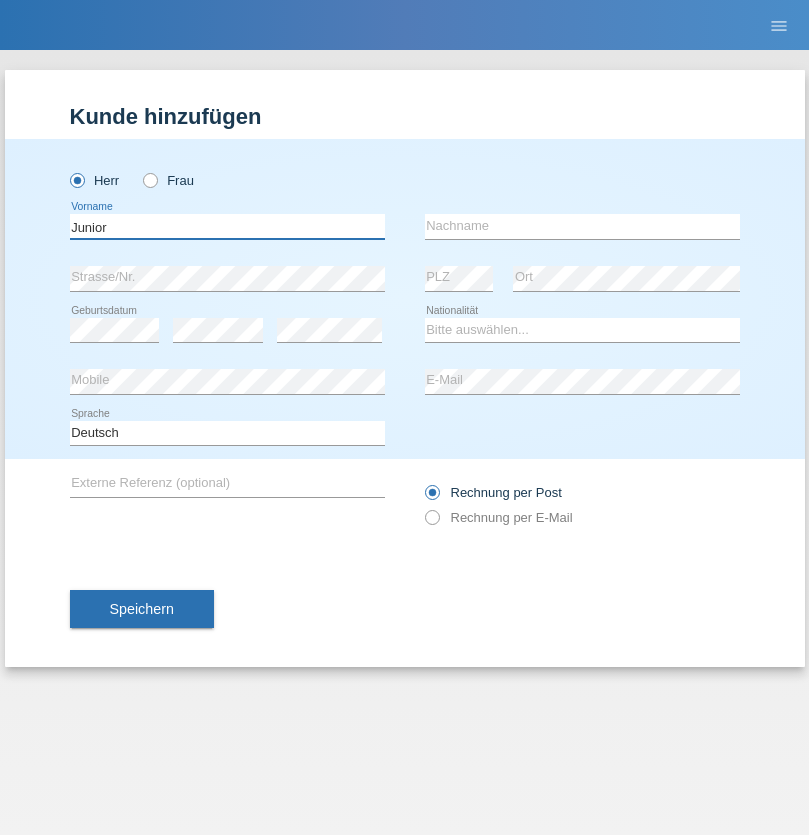 type on "Junior" 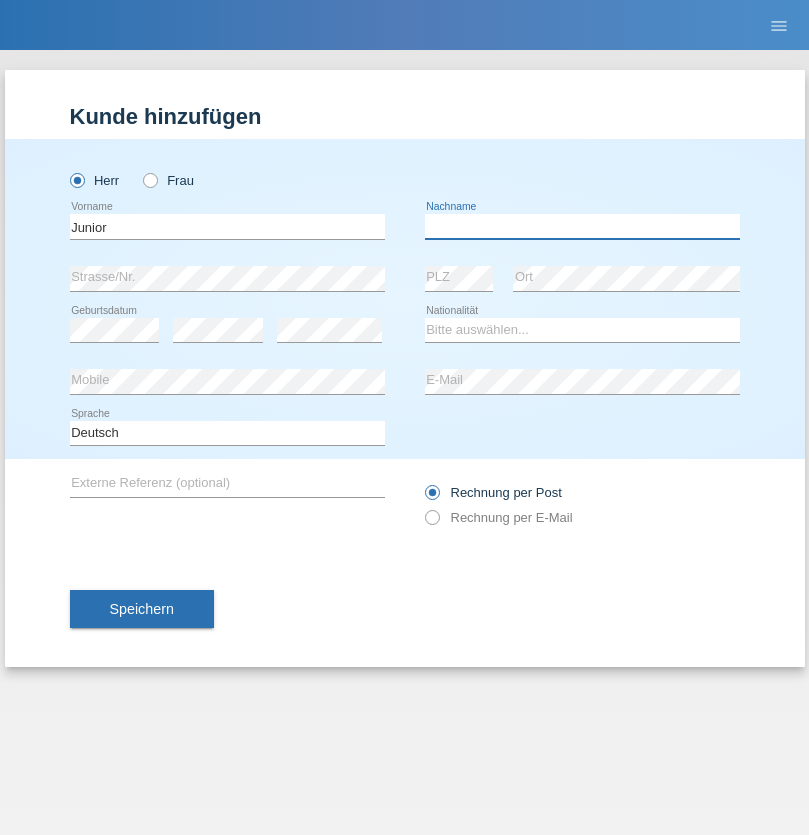 click at bounding box center (582, 226) 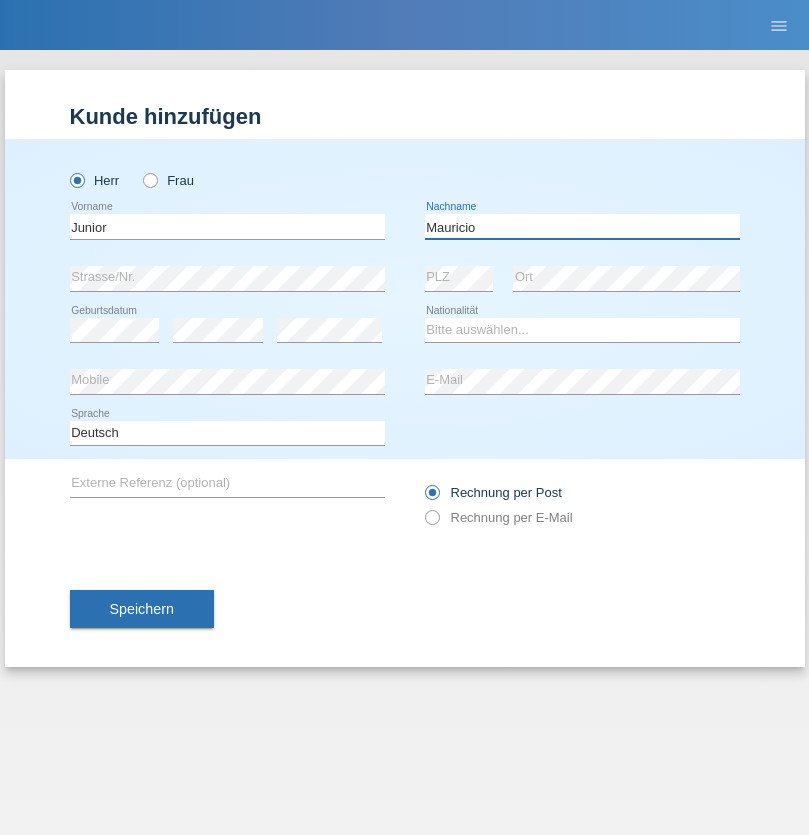 type on "Mauricio" 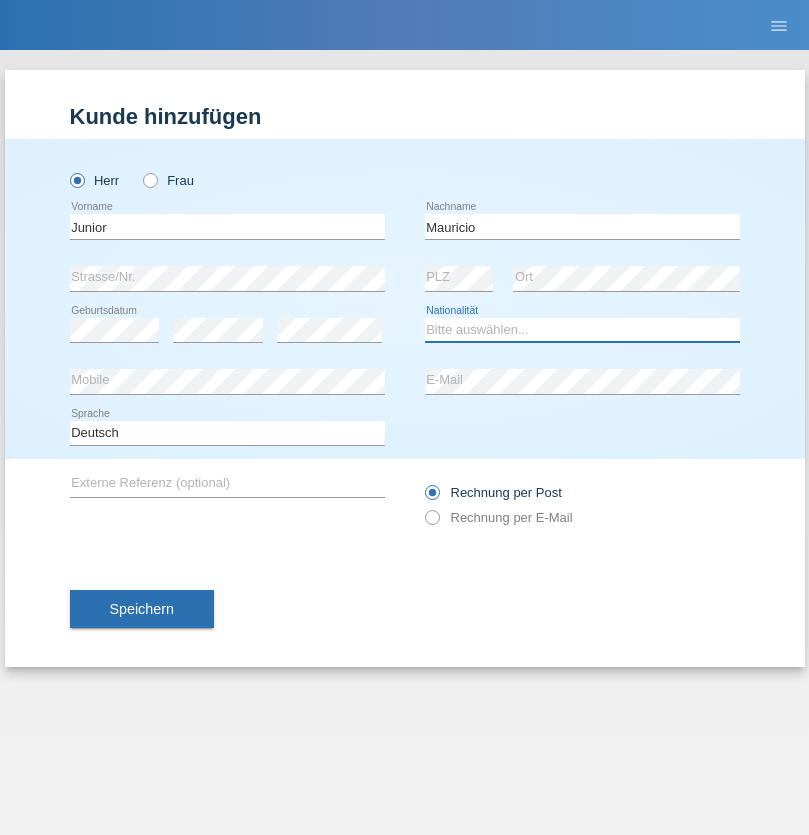 select on "CH" 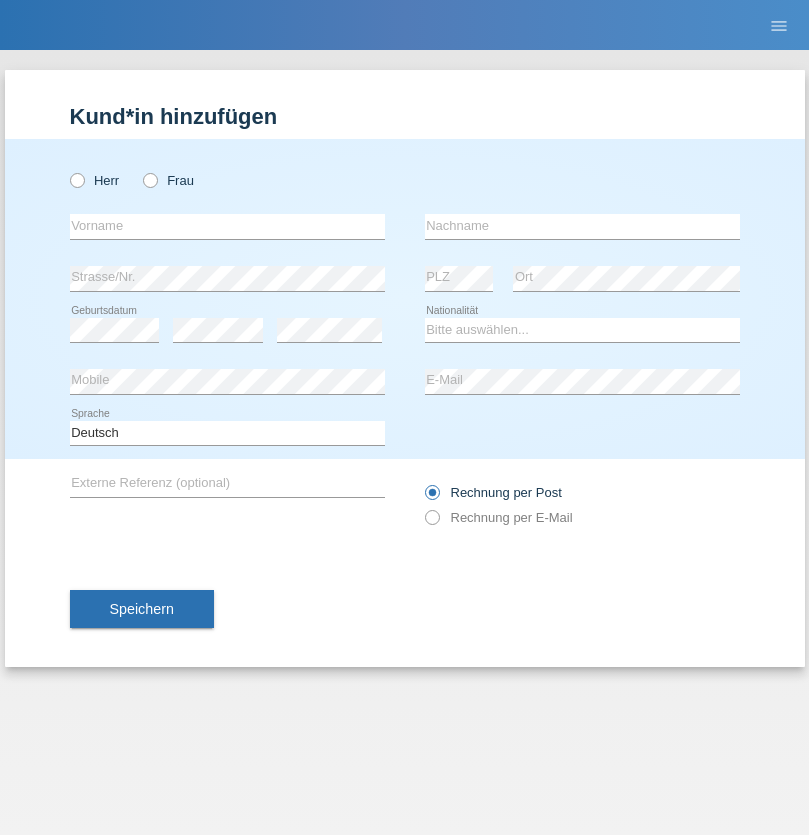 scroll, scrollTop: 0, scrollLeft: 0, axis: both 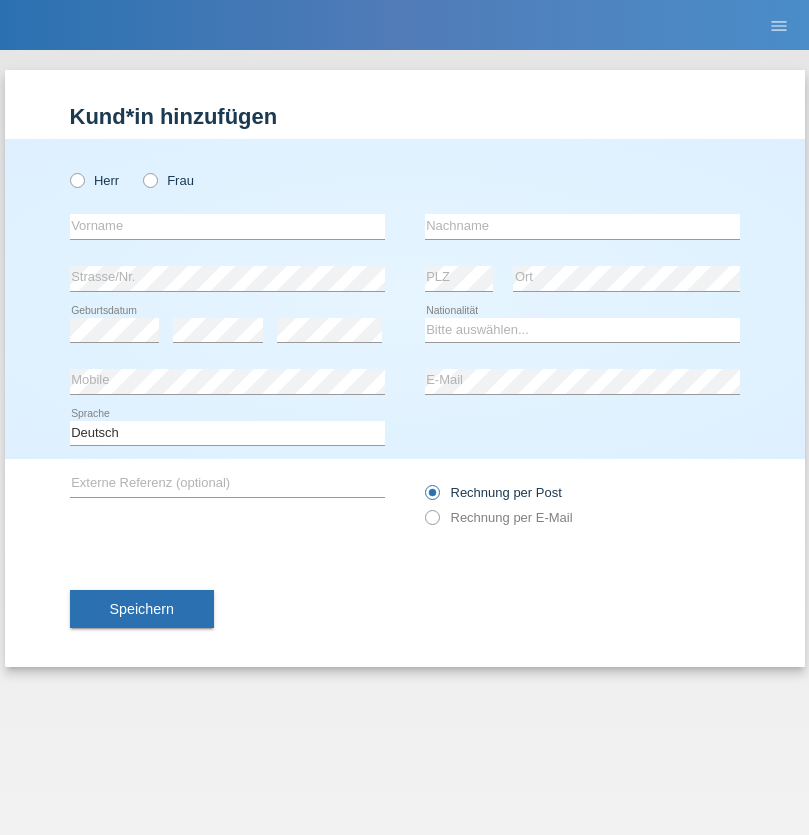 radio on "true" 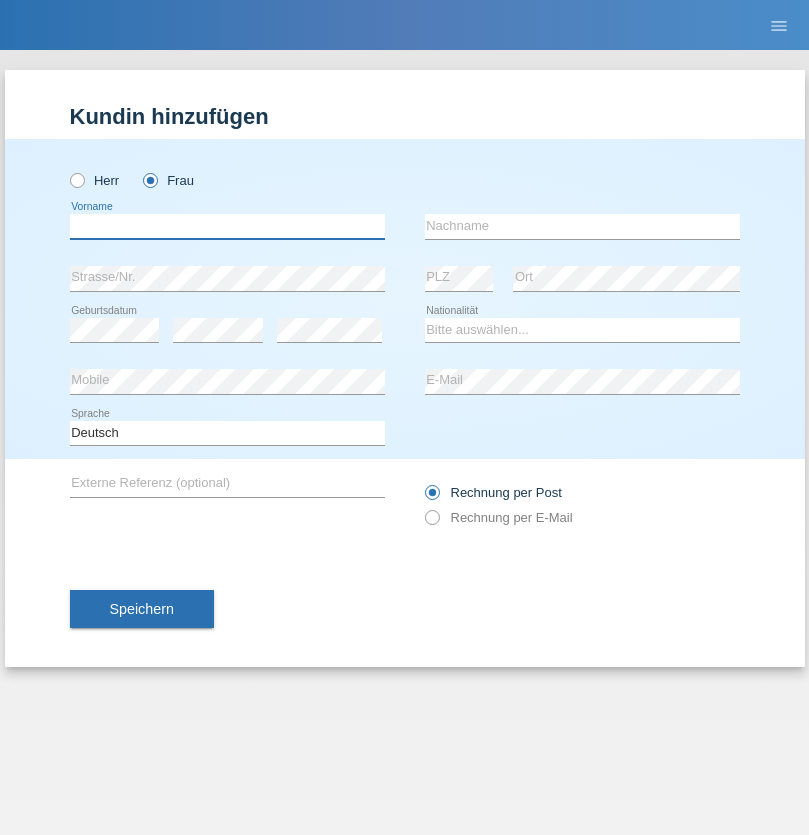 click at bounding box center [227, 226] 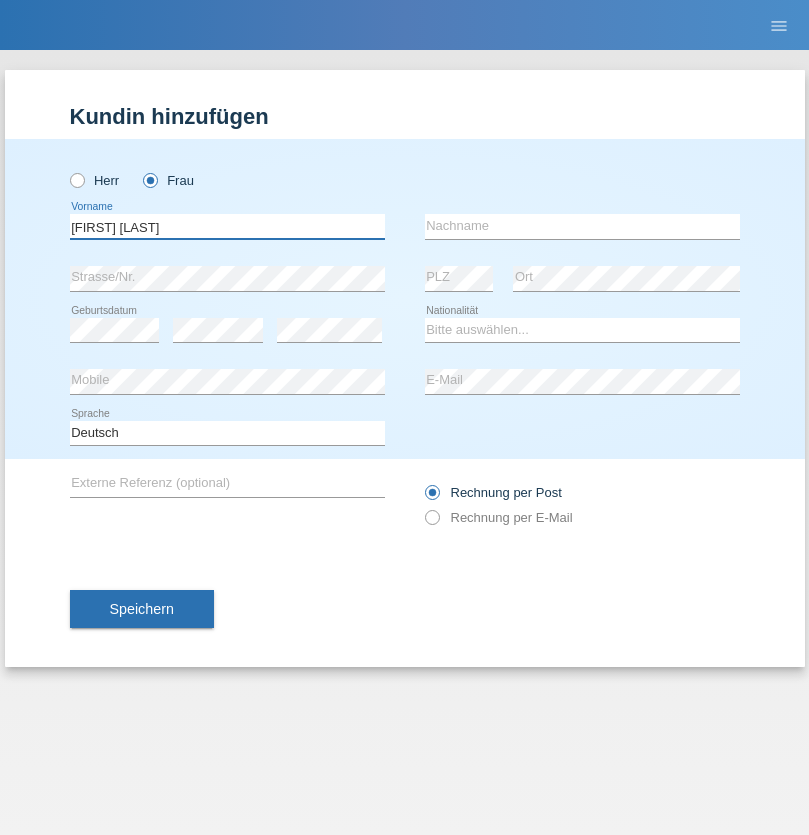 type on "Maria Fernanda" 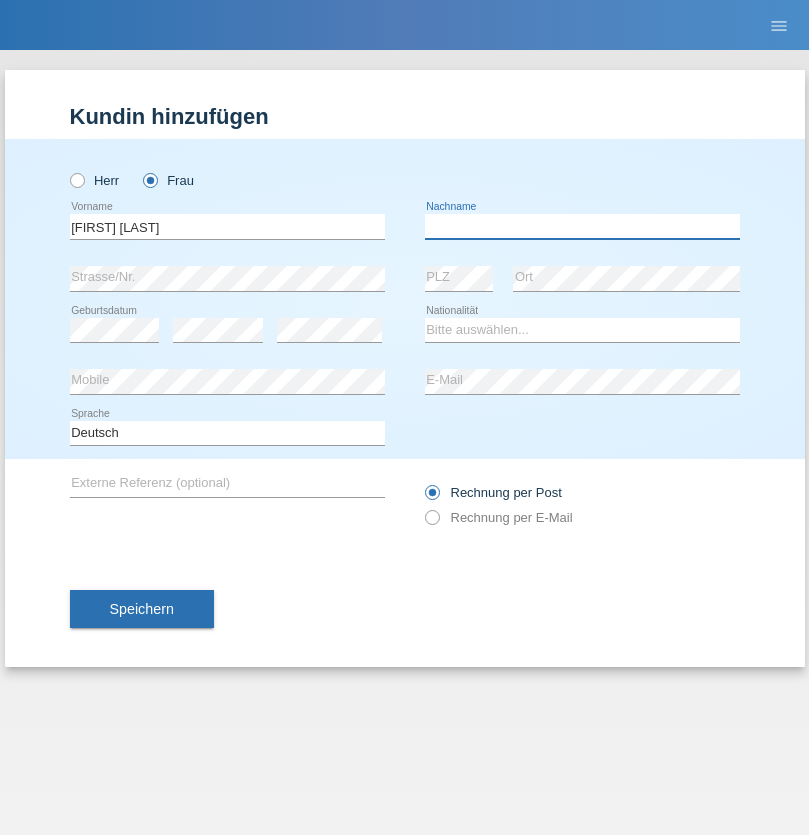 click at bounding box center [582, 226] 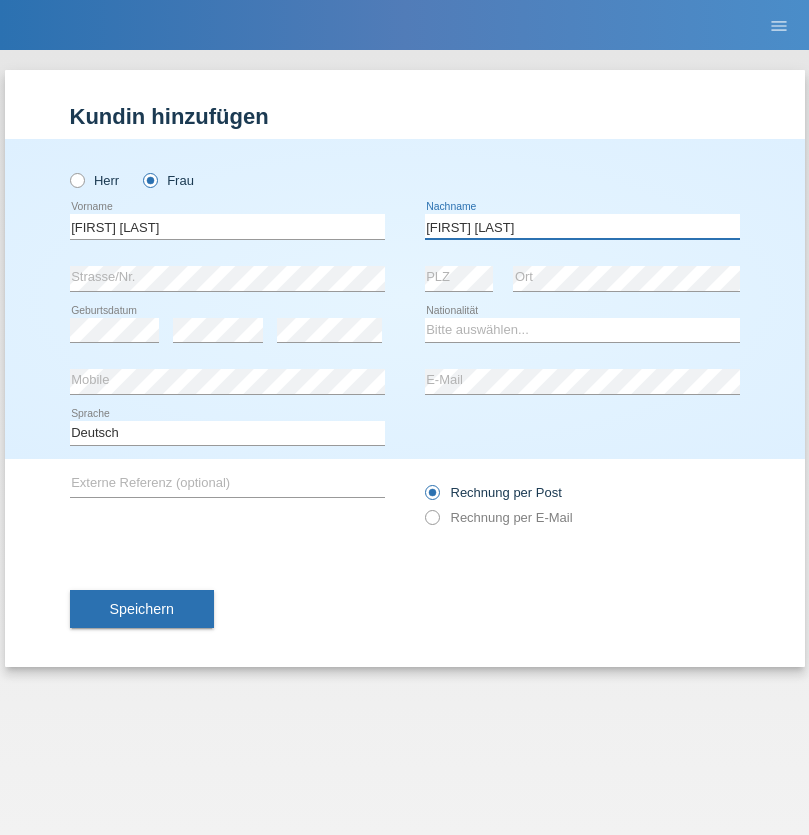 type on "Knusel Campillo" 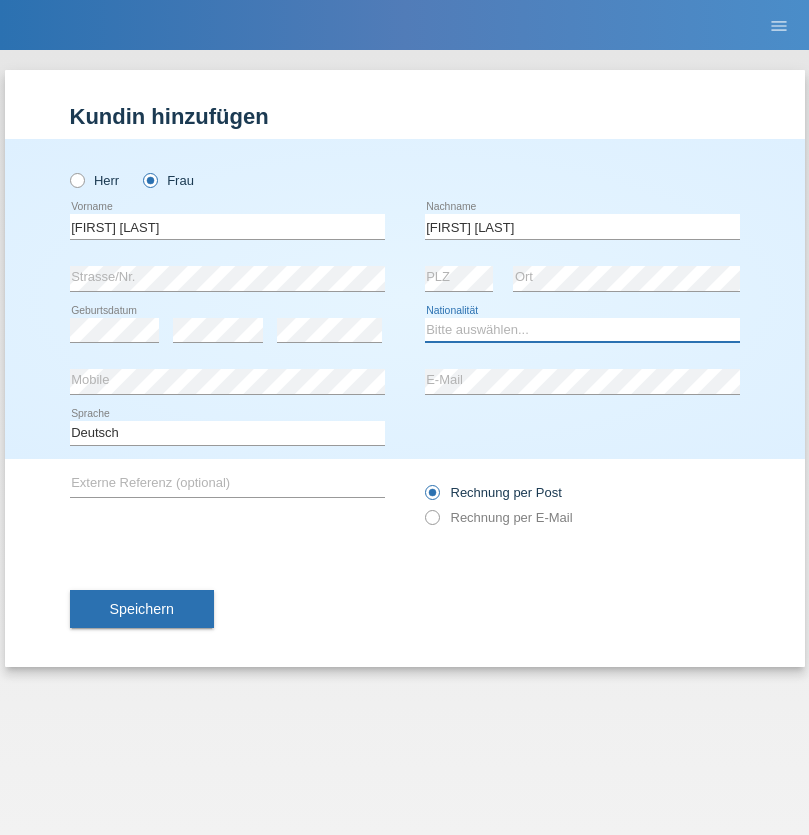 select on "CH" 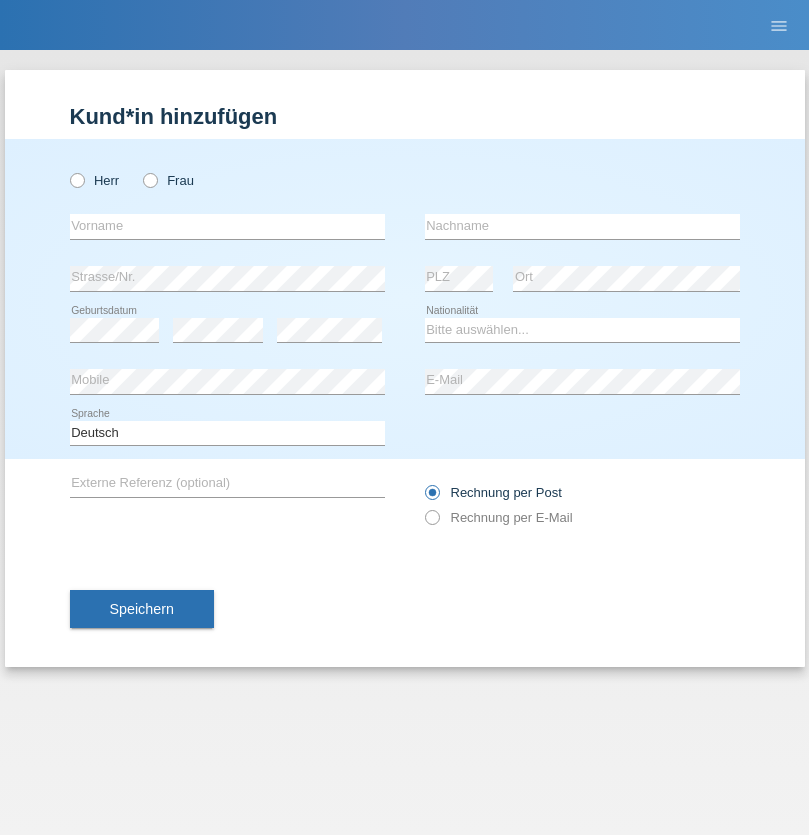 scroll, scrollTop: 0, scrollLeft: 0, axis: both 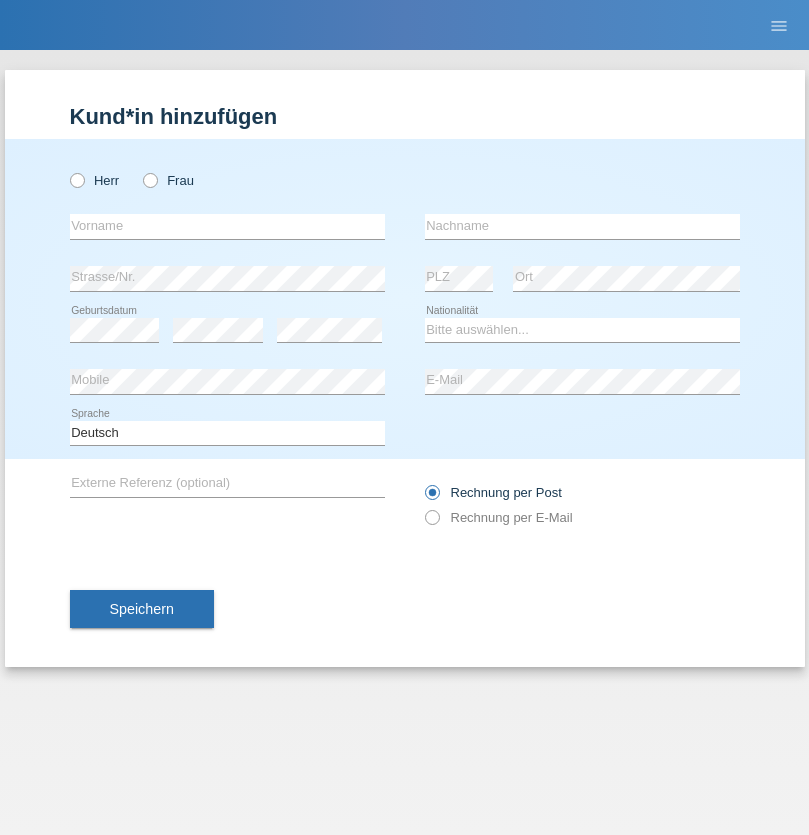 radio on "true" 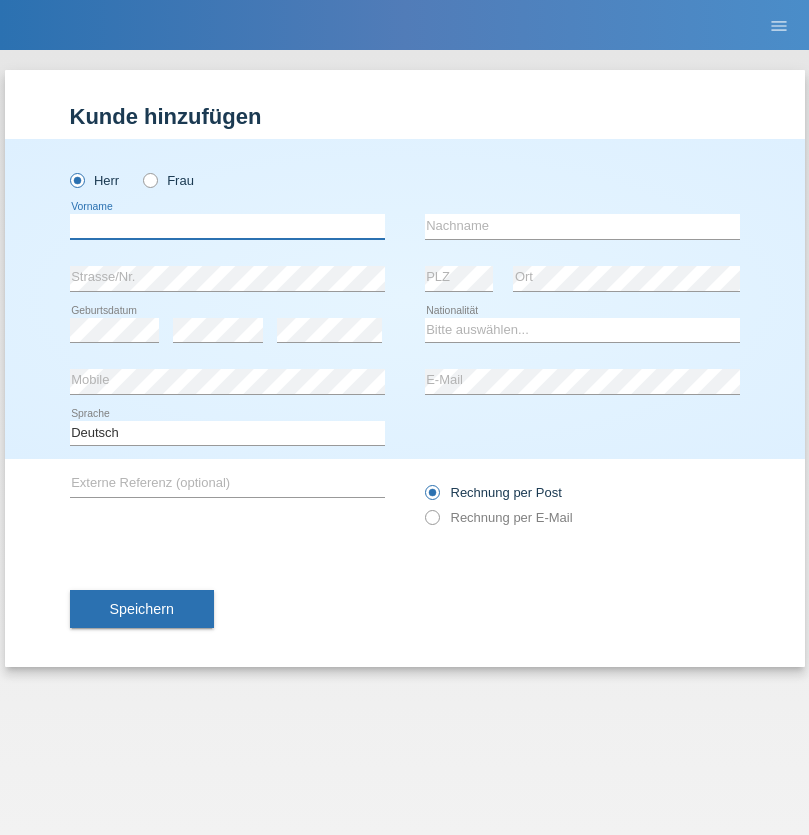 click at bounding box center [227, 226] 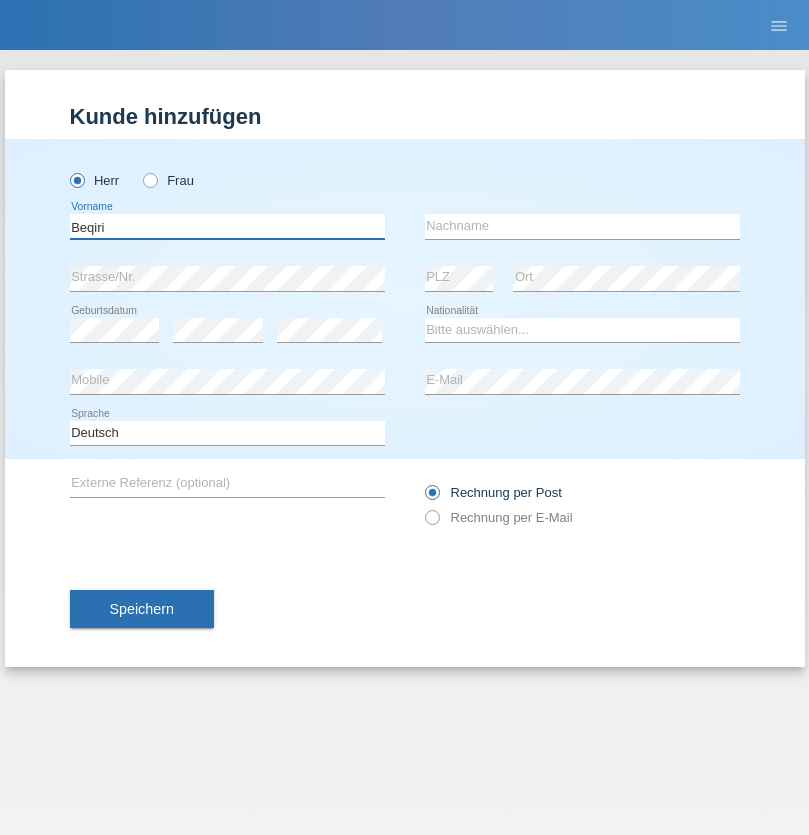 type on "Beqiri" 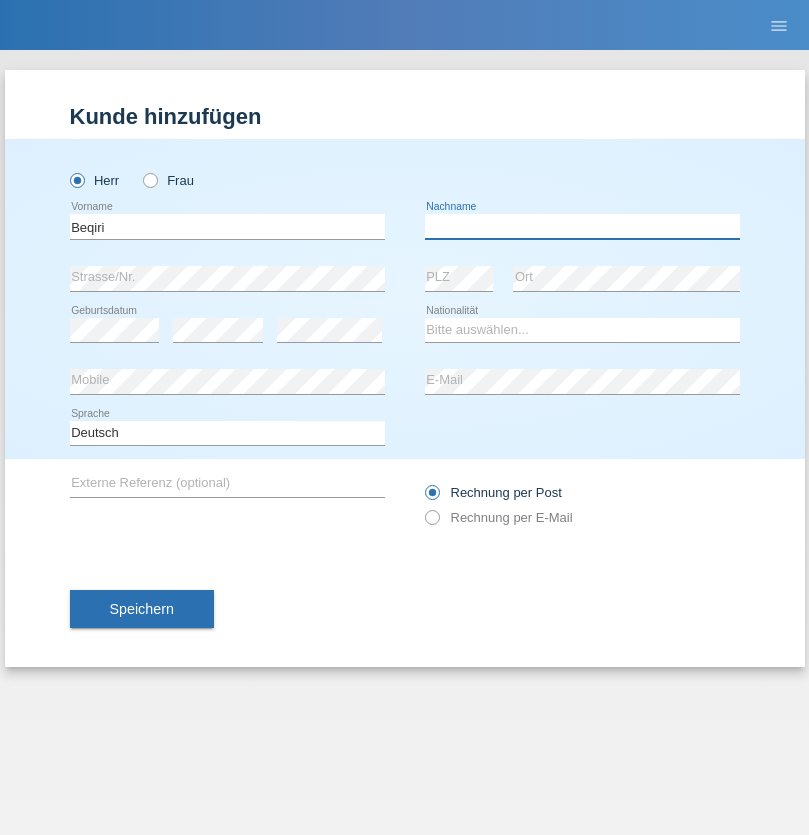 click at bounding box center (582, 226) 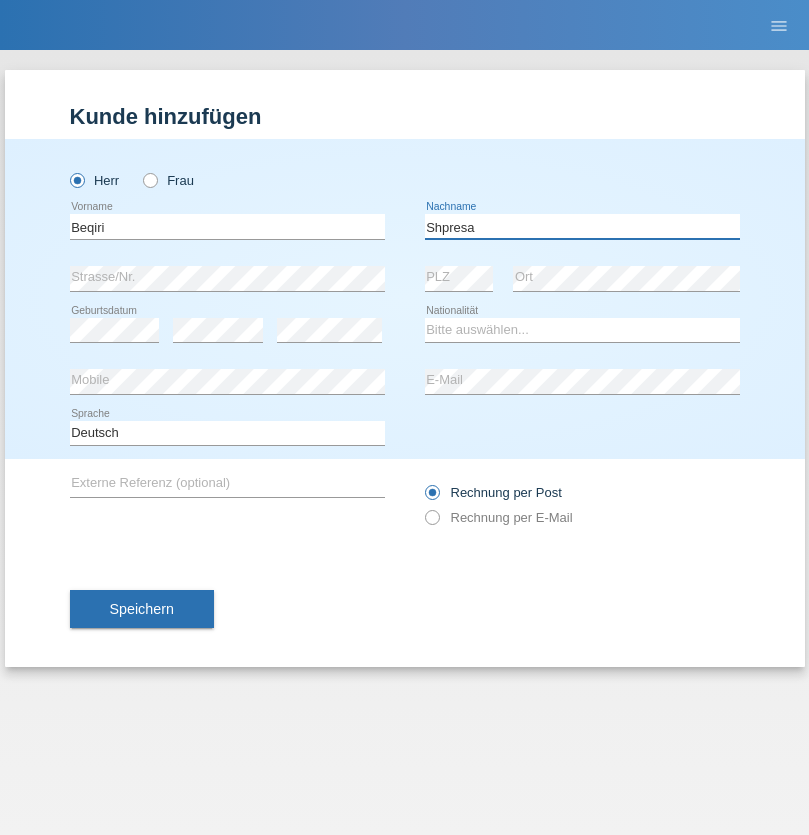 type on "Shpresa" 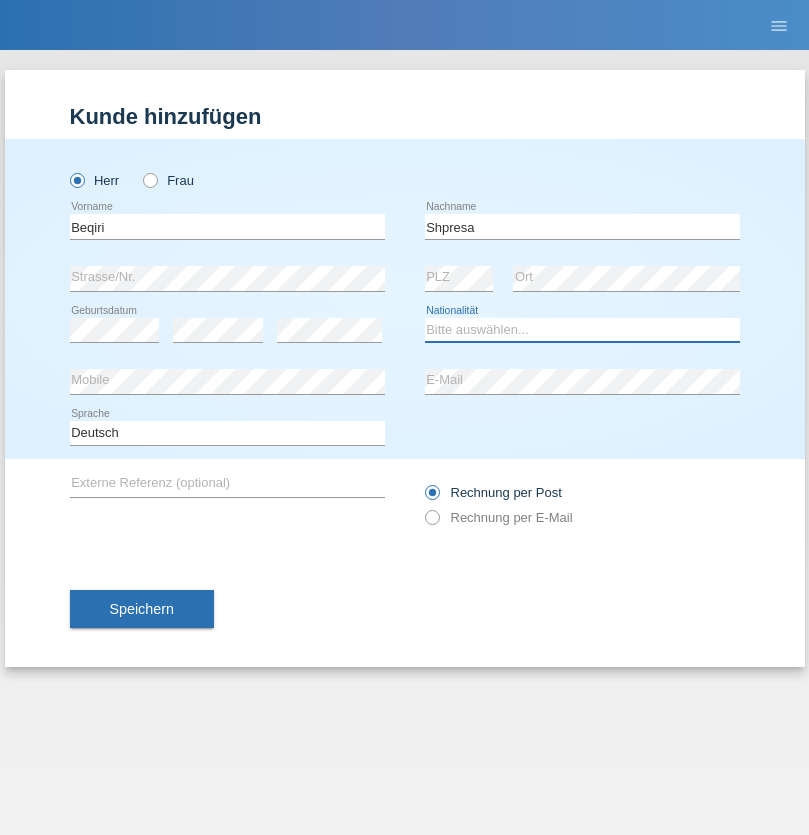 select on "XK" 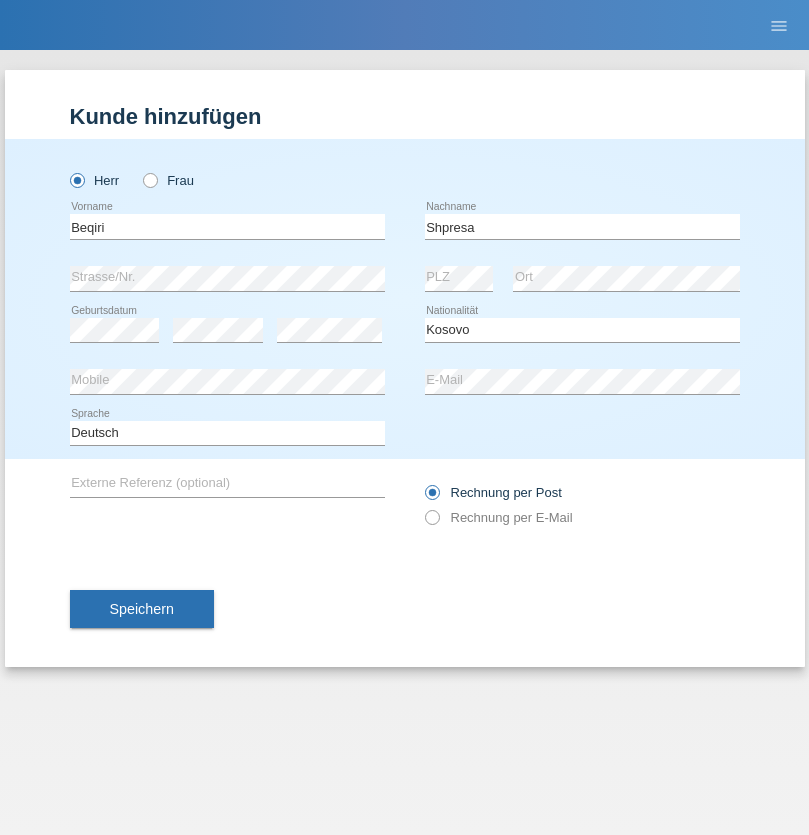 select on "C" 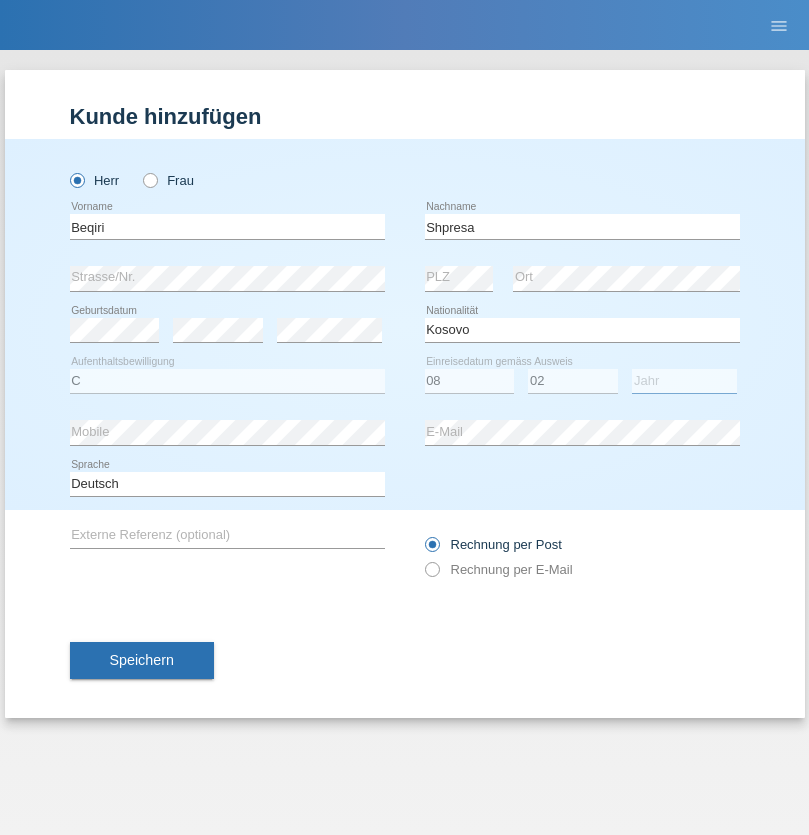 select on "1979" 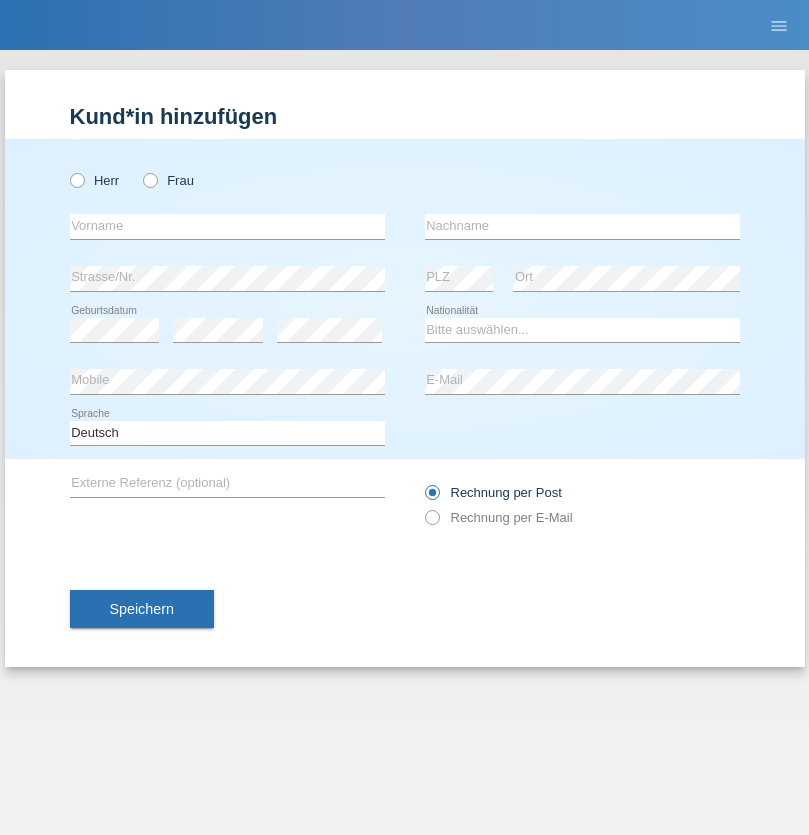 scroll, scrollTop: 0, scrollLeft: 0, axis: both 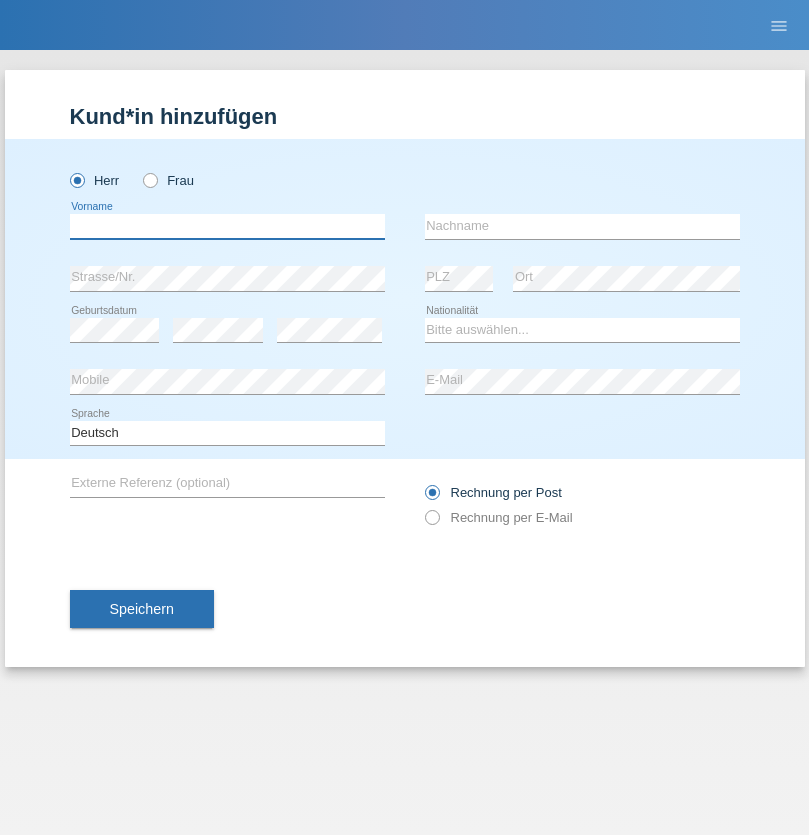 click at bounding box center [227, 226] 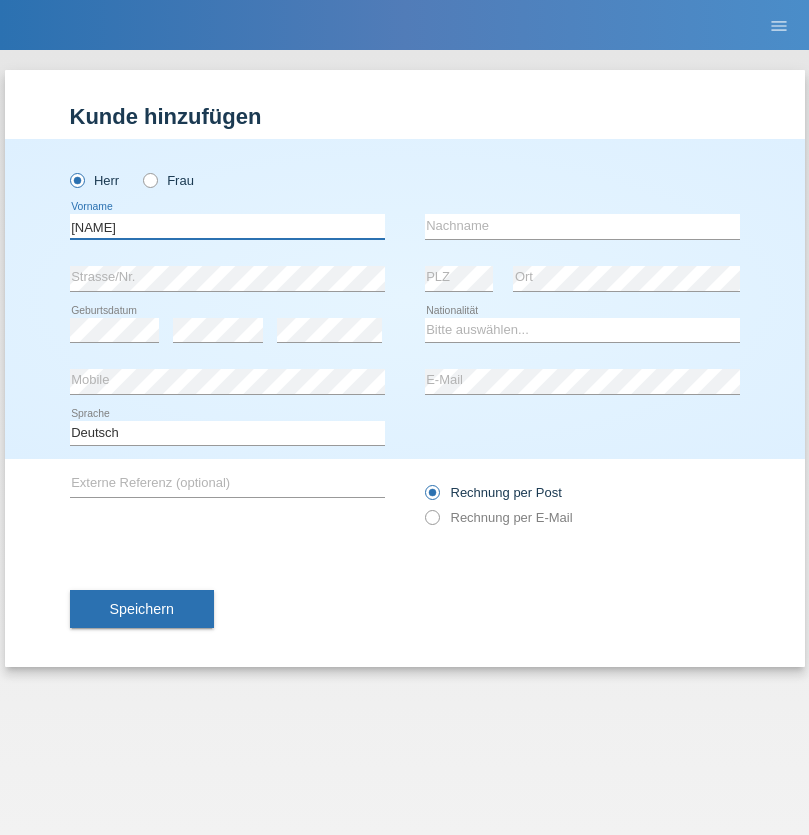 type on "Timo" 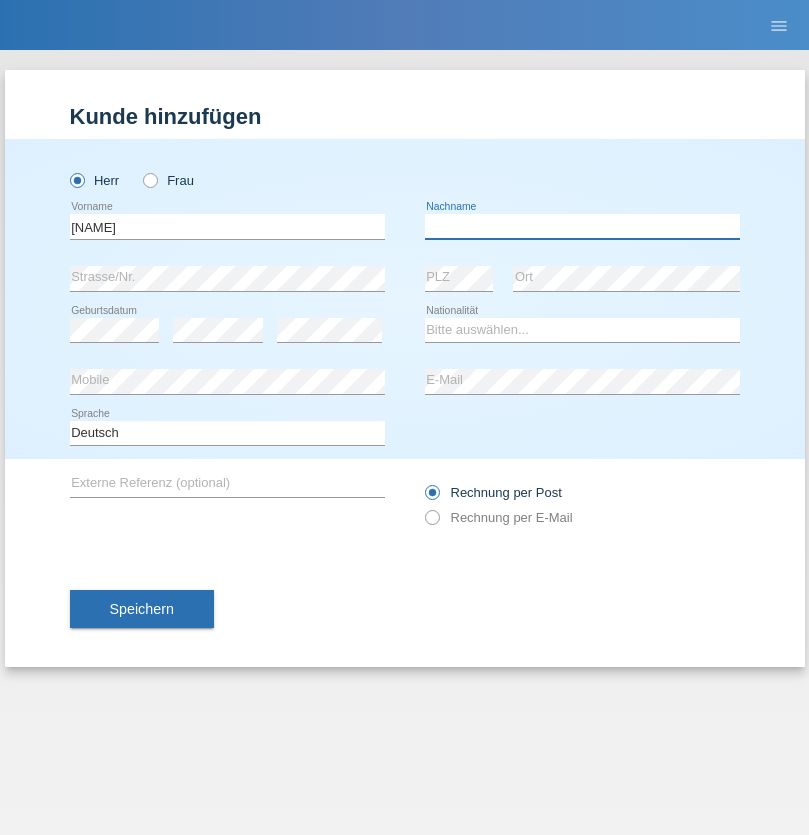 click at bounding box center [582, 226] 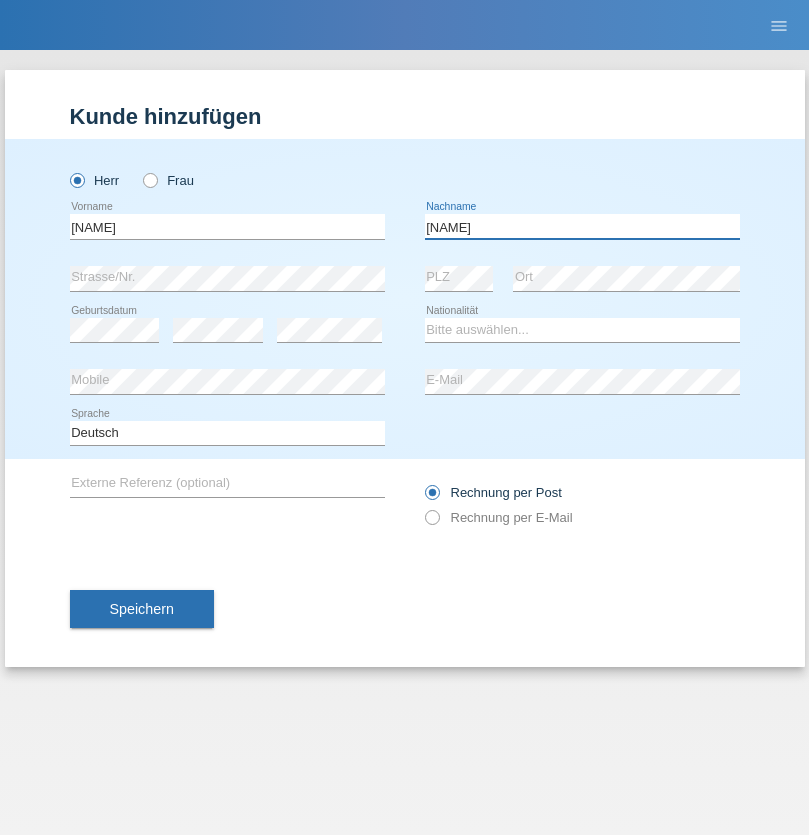 type on "Ledermann" 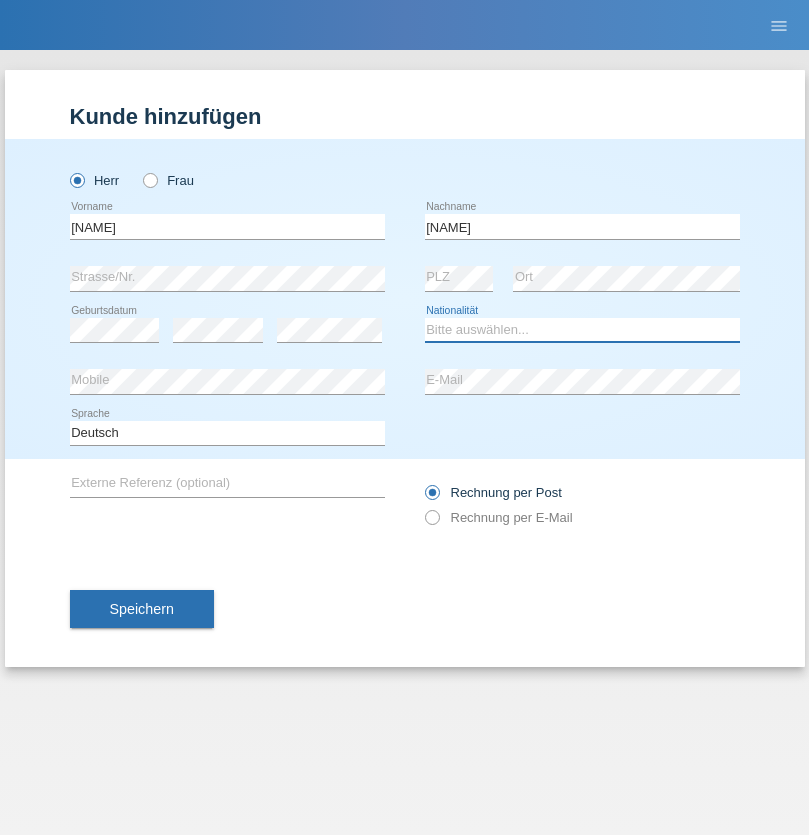 select on "CH" 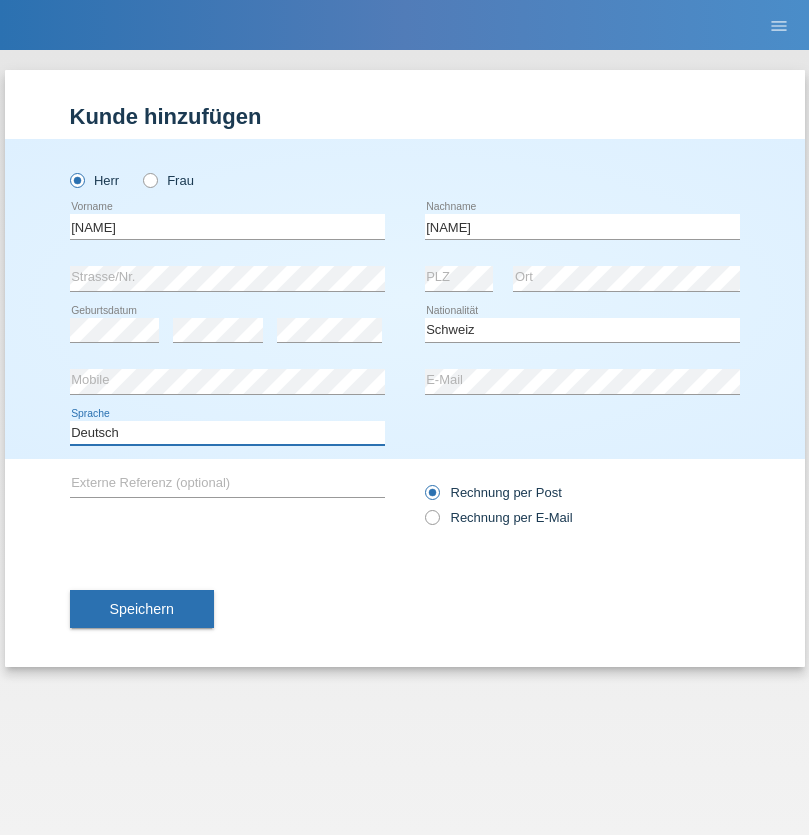 select on "en" 